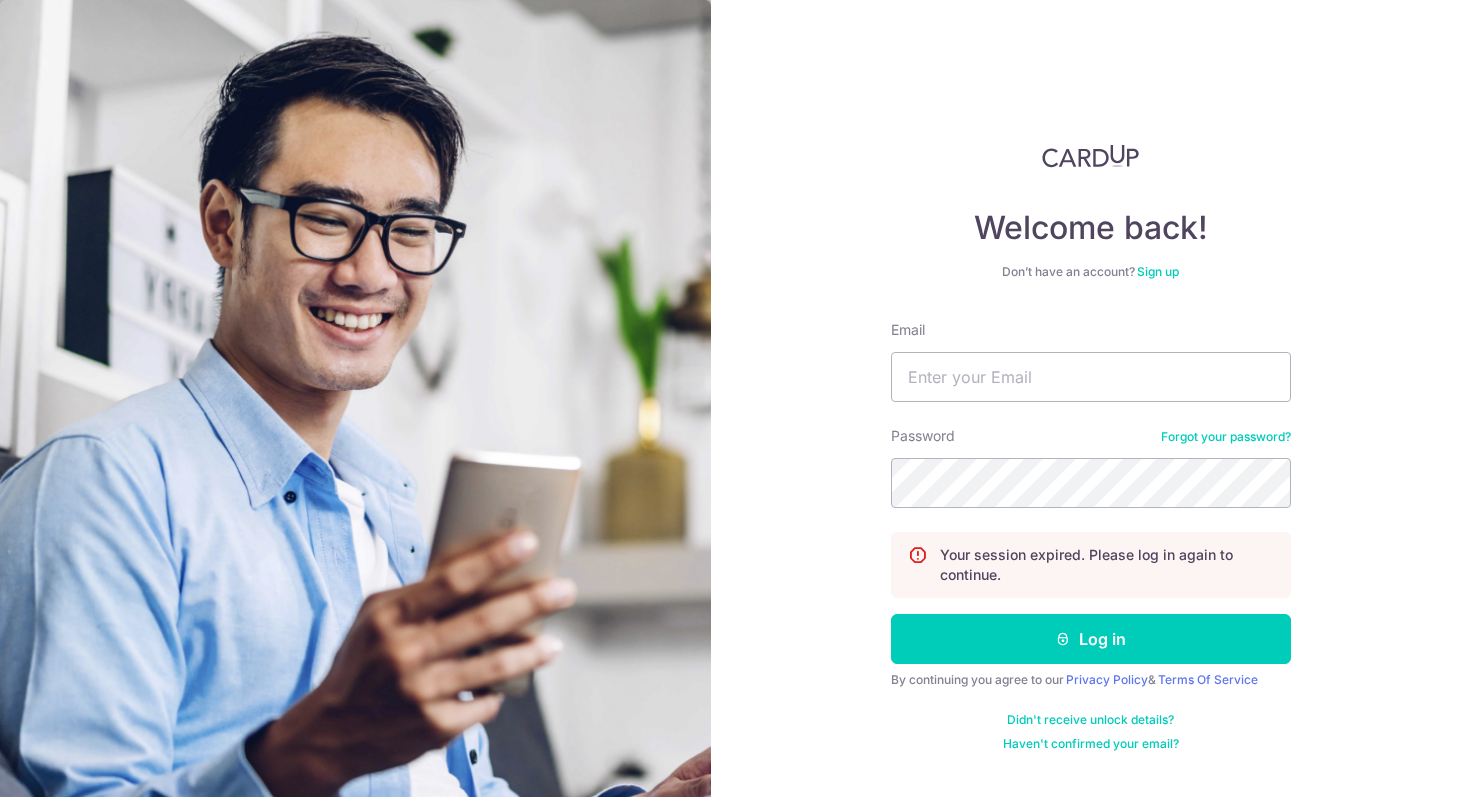 scroll, scrollTop: 0, scrollLeft: 0, axis: both 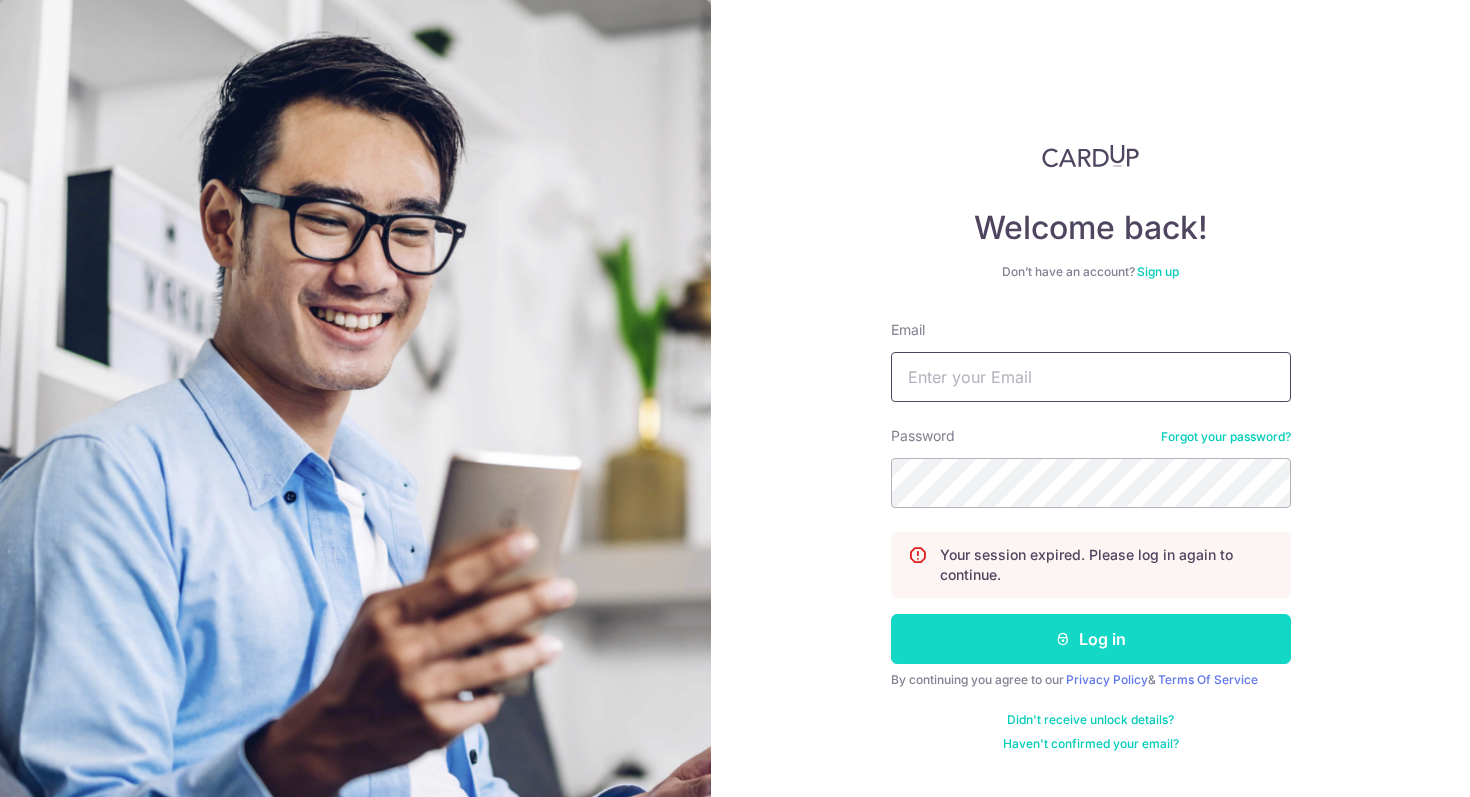 type on "[USERNAME]@[DOMAIN].com" 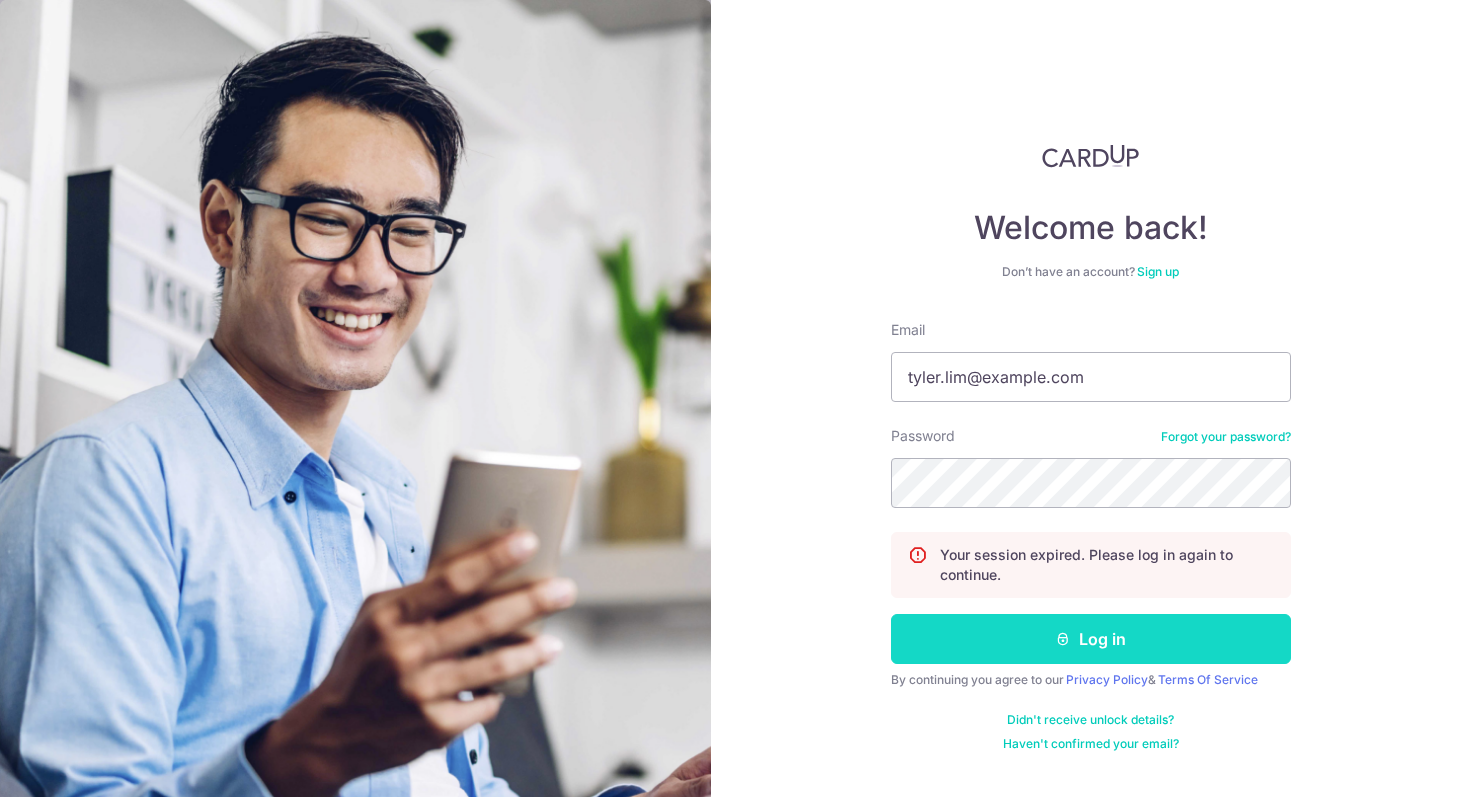 click on "Log in" at bounding box center [1091, 639] 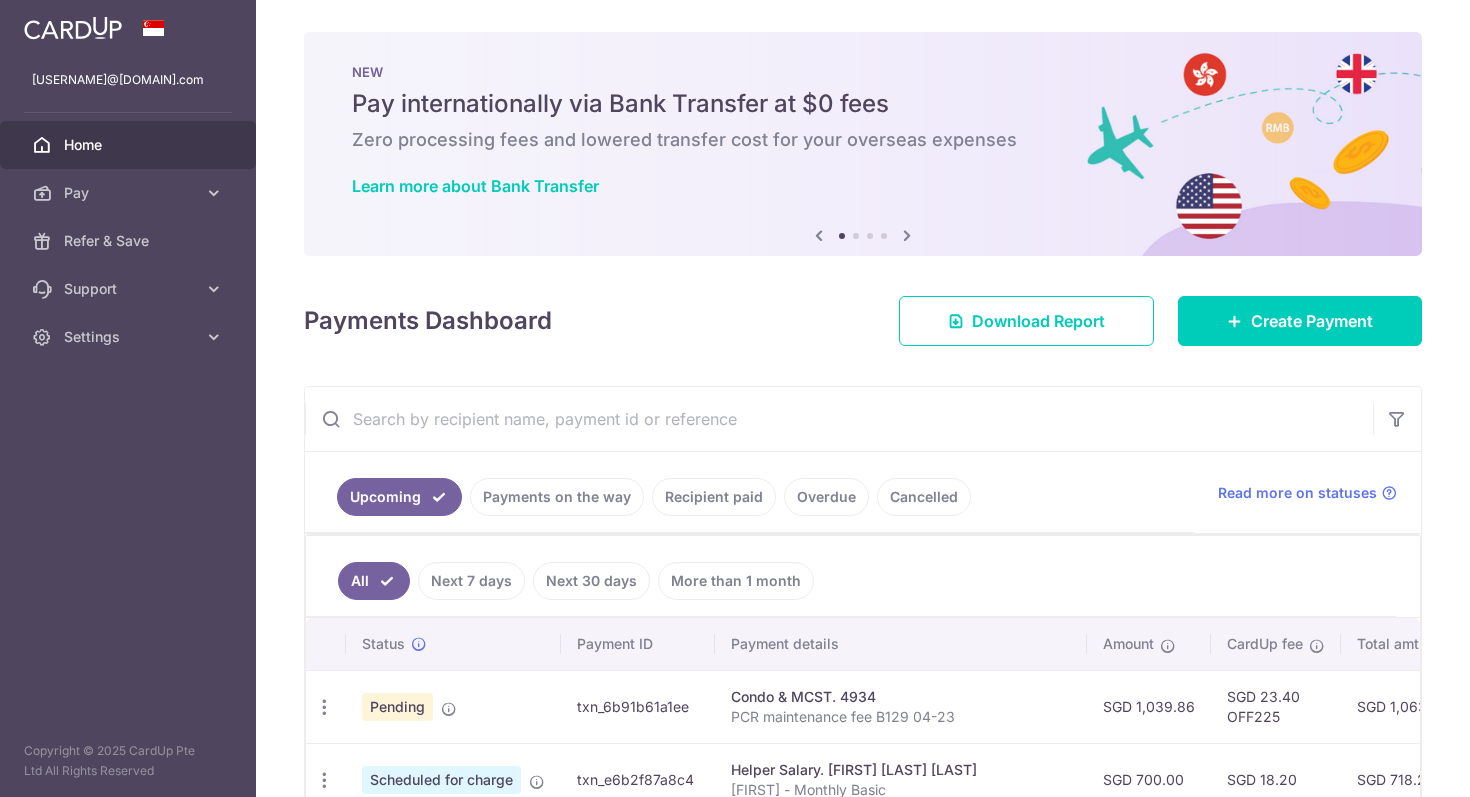 scroll, scrollTop: 0, scrollLeft: 0, axis: both 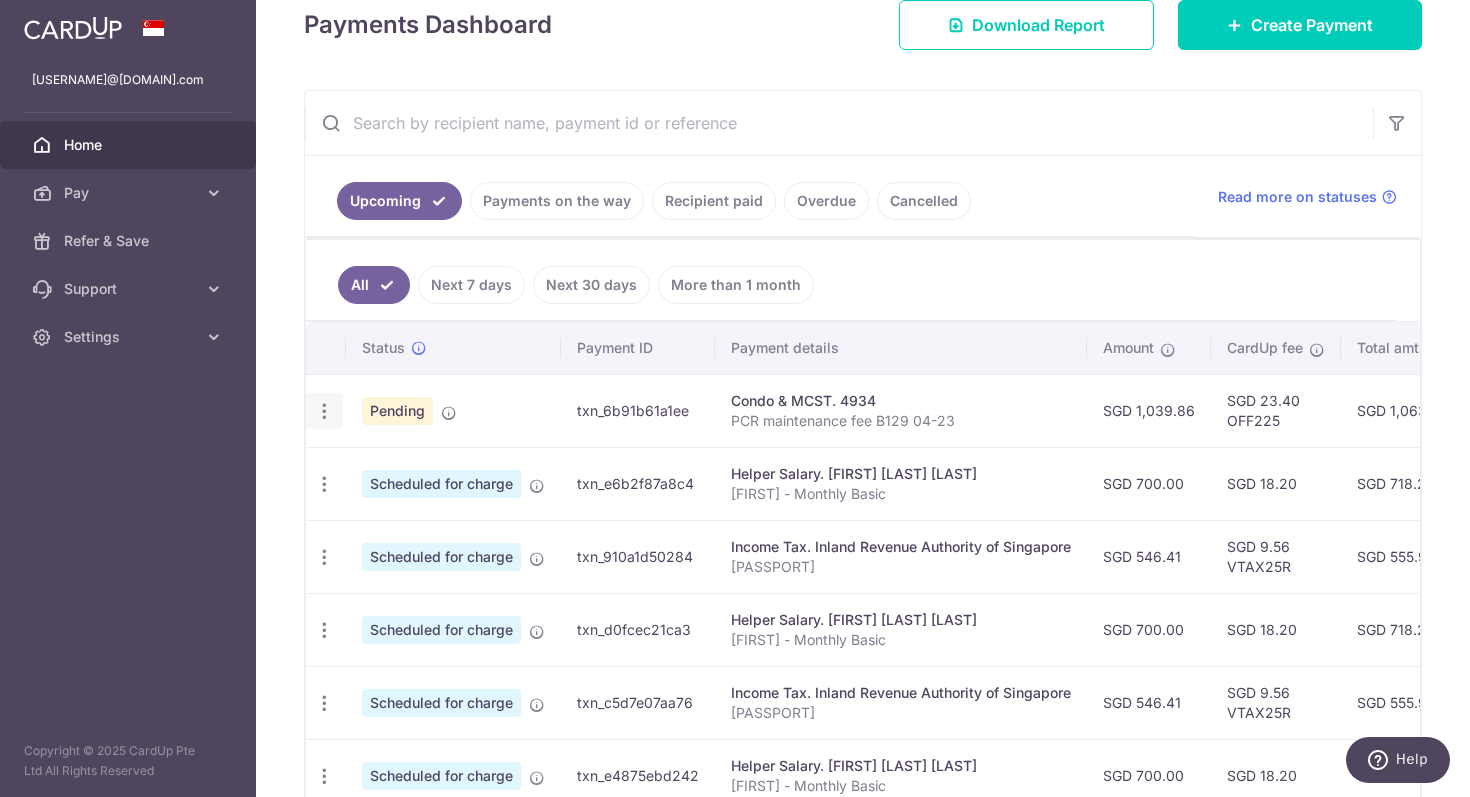 click at bounding box center [324, 411] 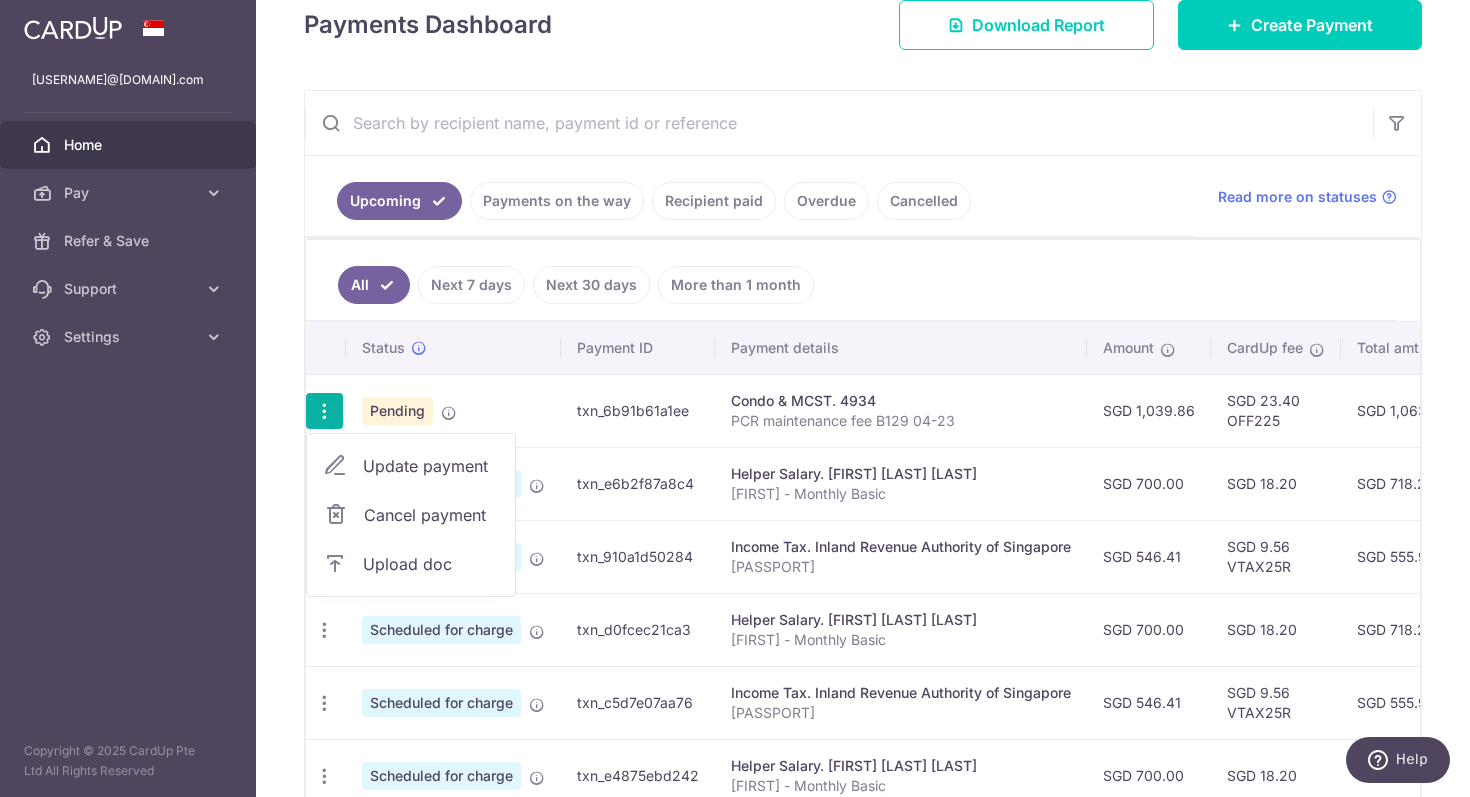 click on "Cancel payment" at bounding box center [431, 515] 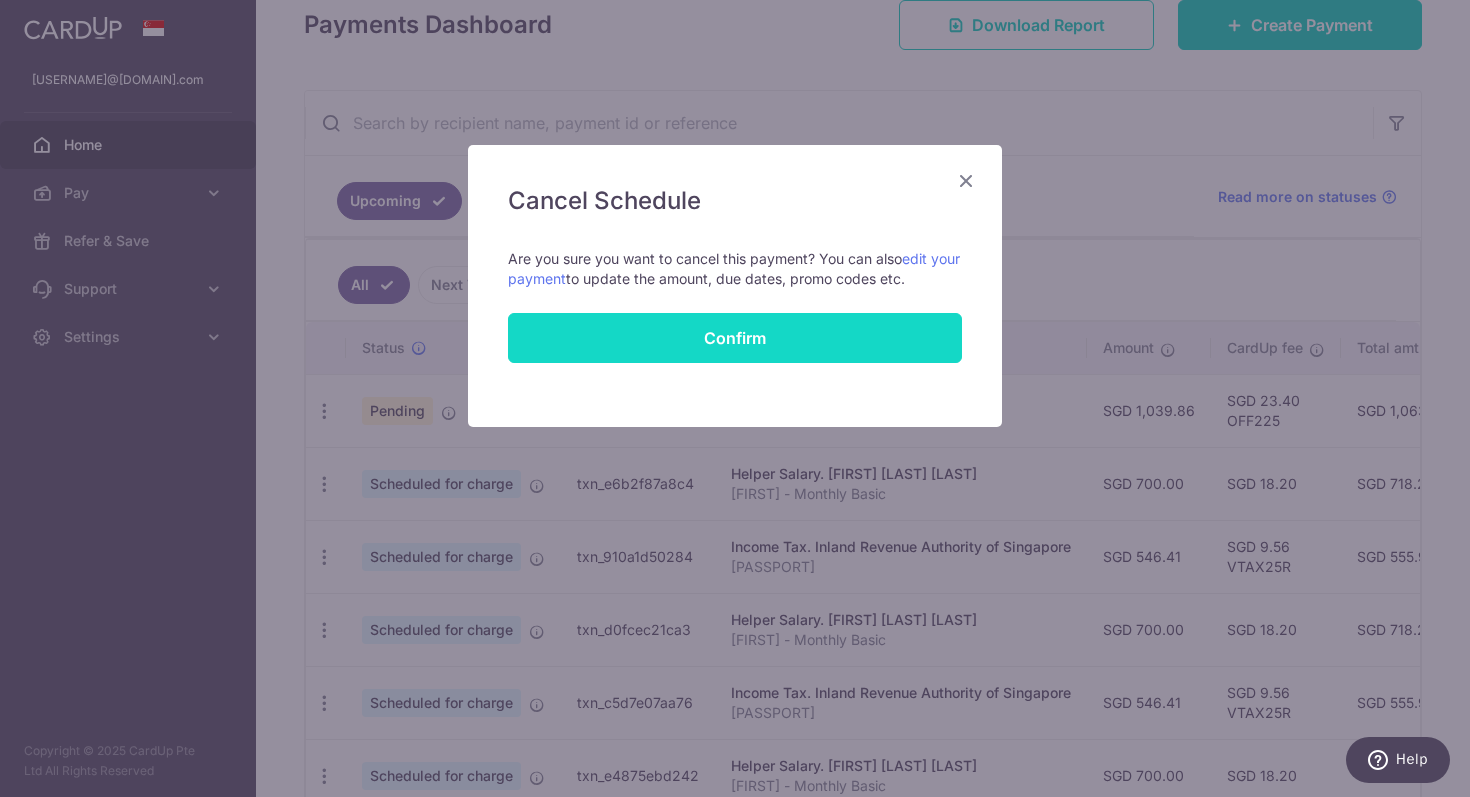 click on "Confirm" at bounding box center (735, 338) 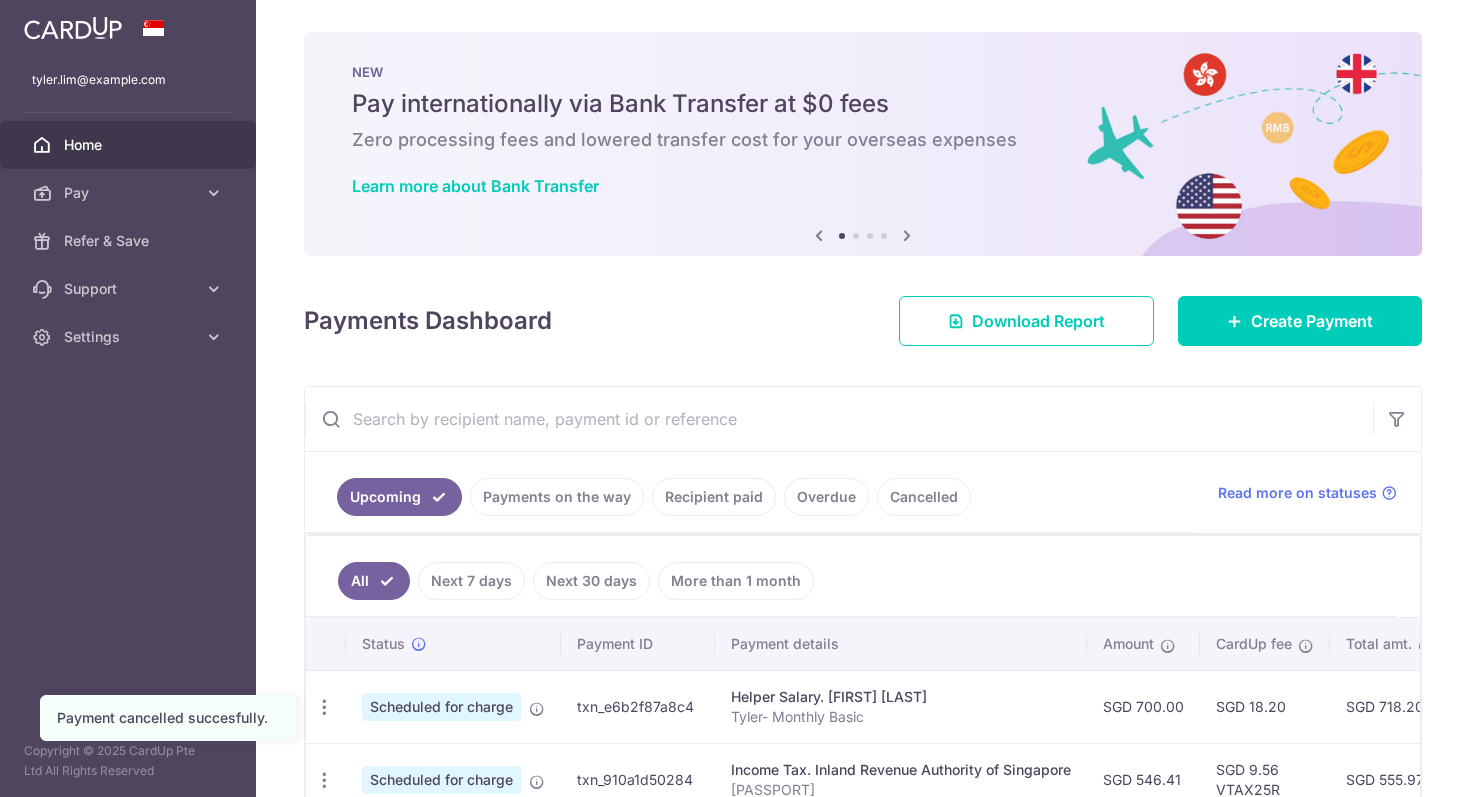 scroll, scrollTop: 0, scrollLeft: 0, axis: both 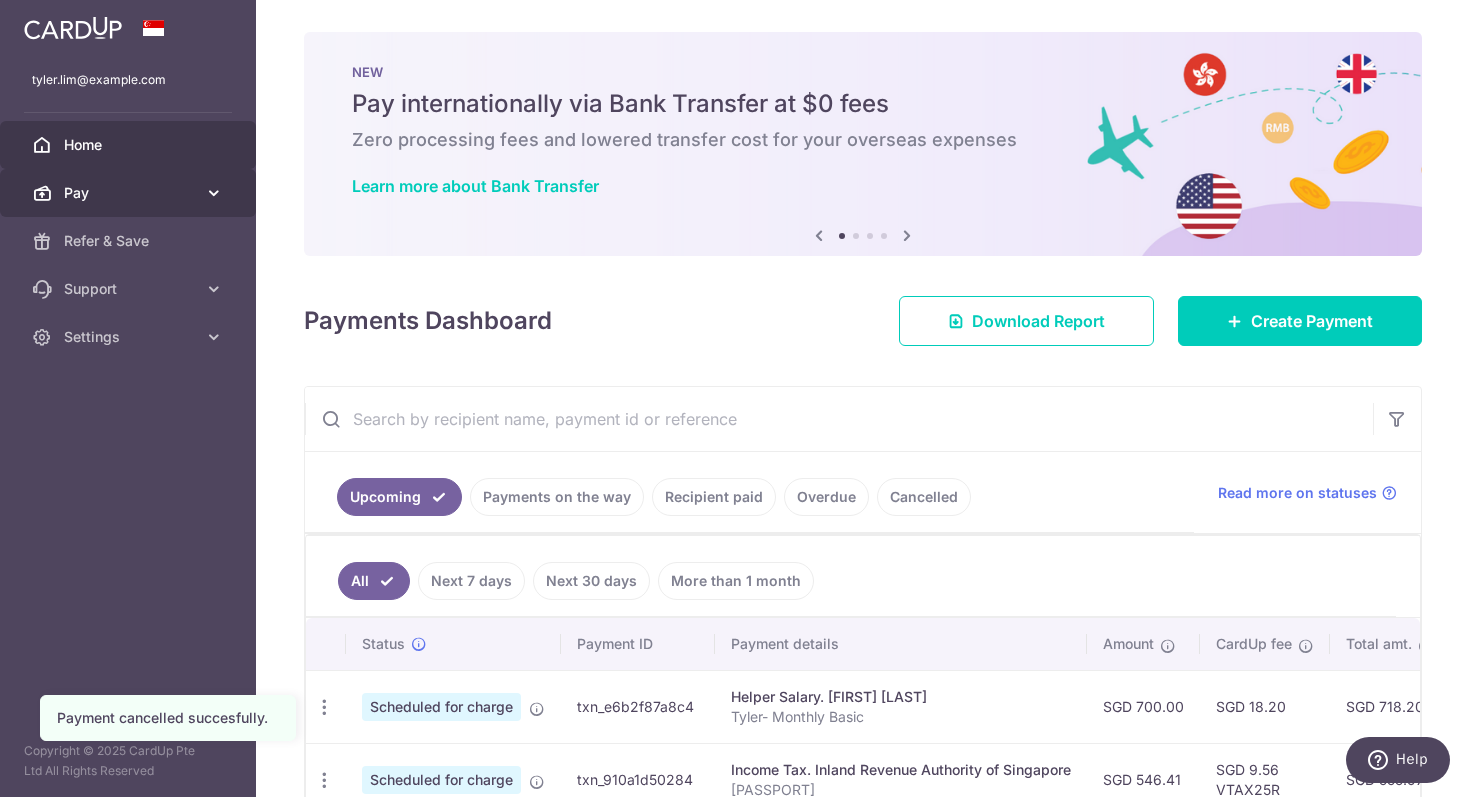 click at bounding box center [214, 193] 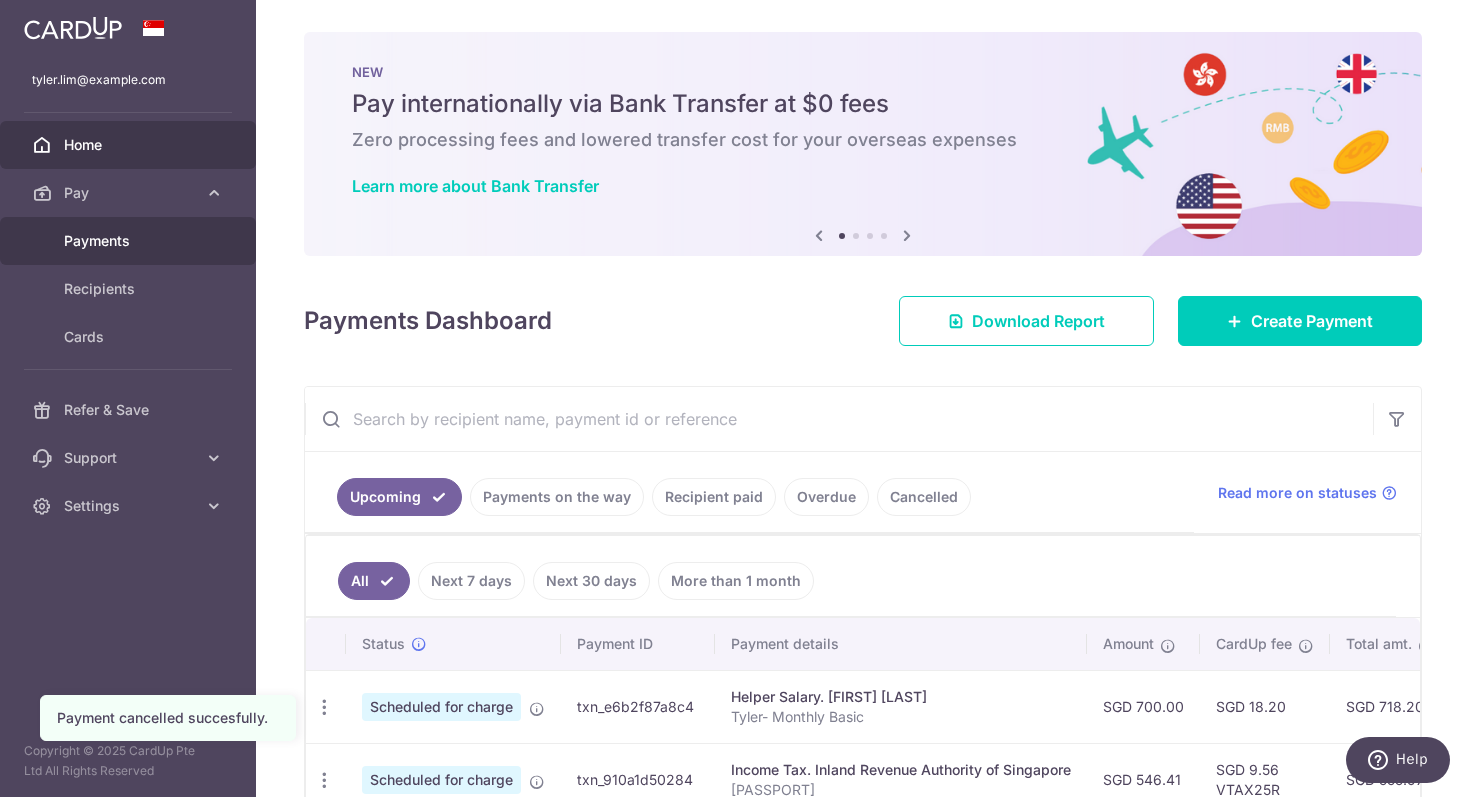 click on "Payments" at bounding box center (130, 241) 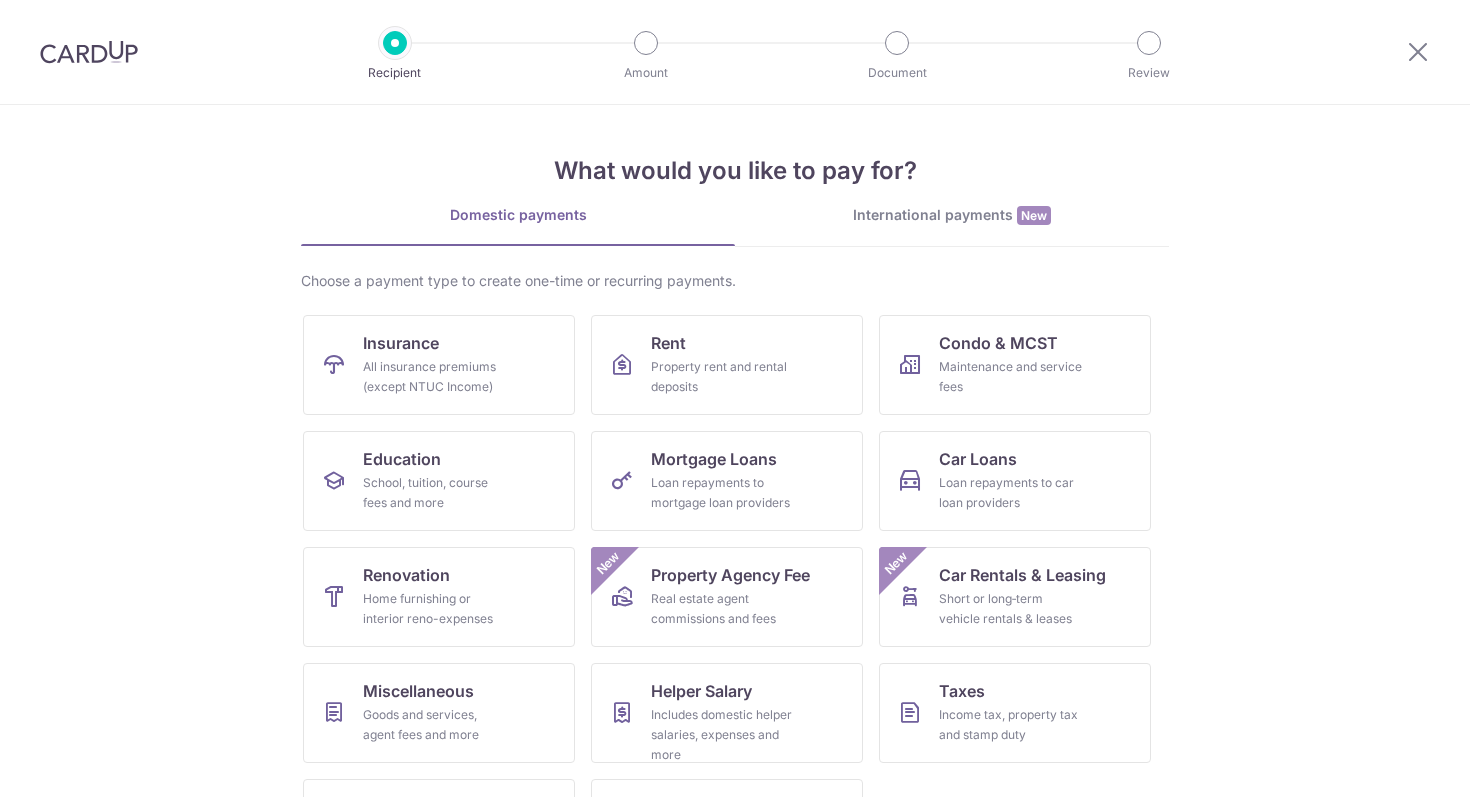 scroll, scrollTop: 0, scrollLeft: 0, axis: both 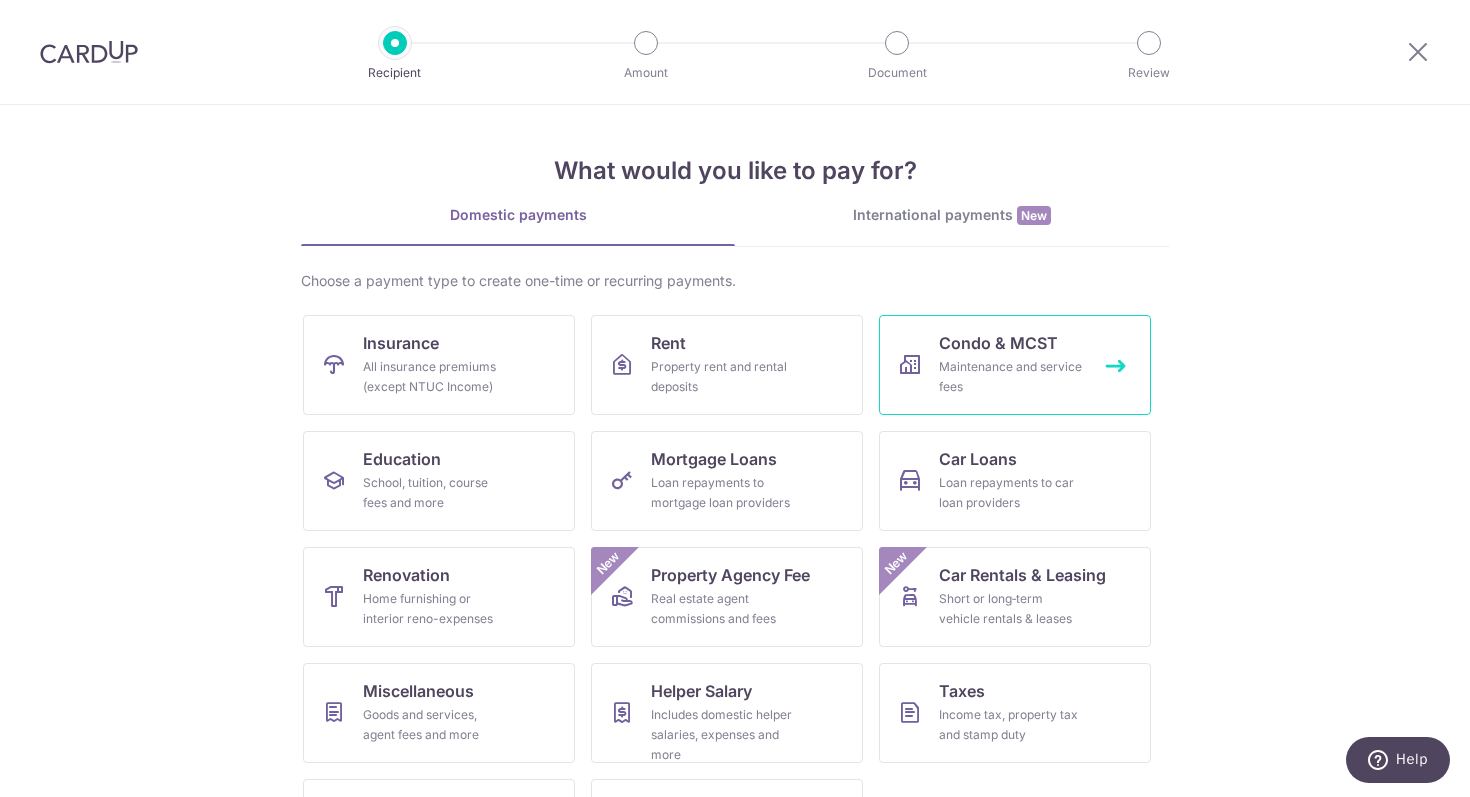 click on "Condo & MCST" at bounding box center [998, 343] 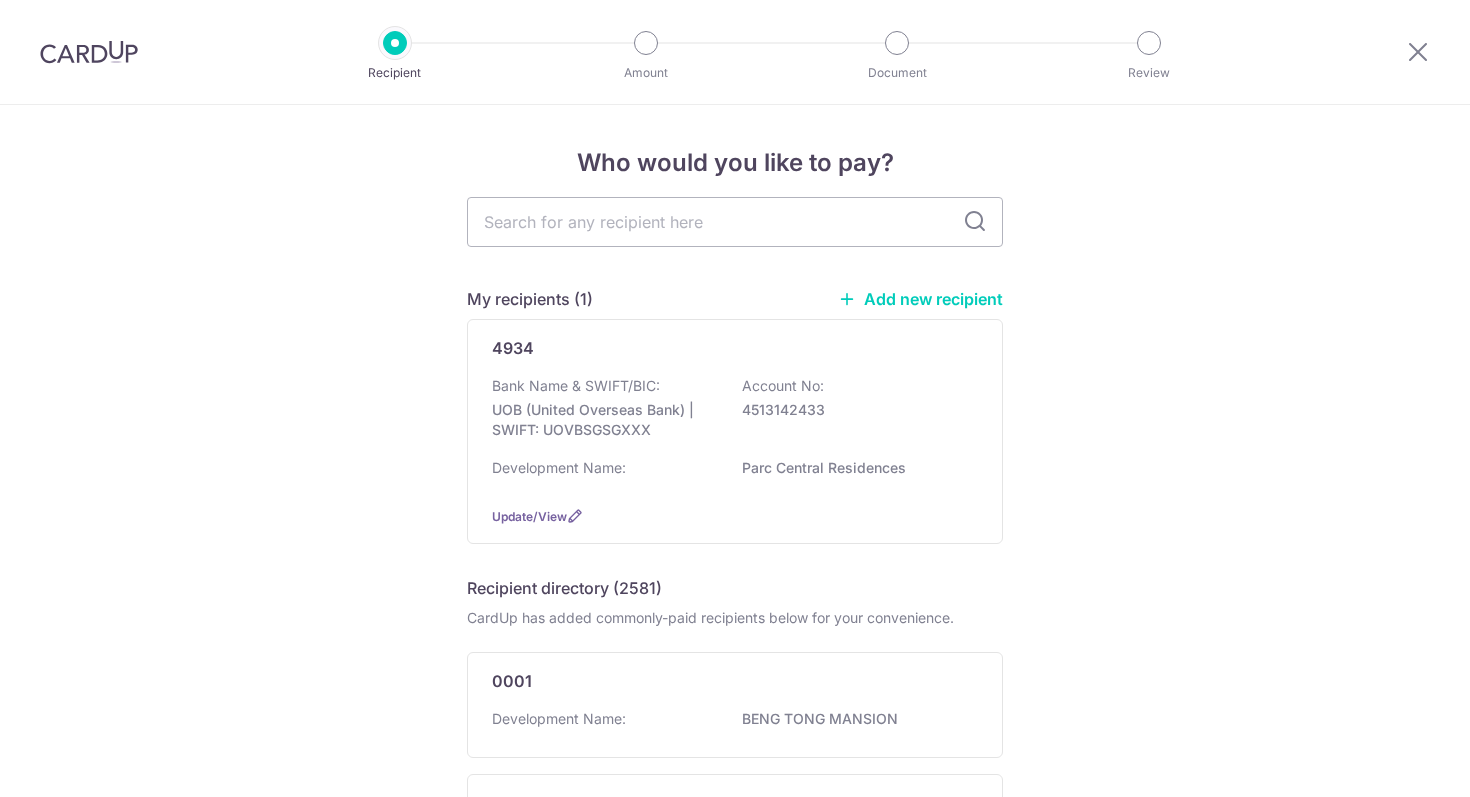 scroll, scrollTop: 0, scrollLeft: 0, axis: both 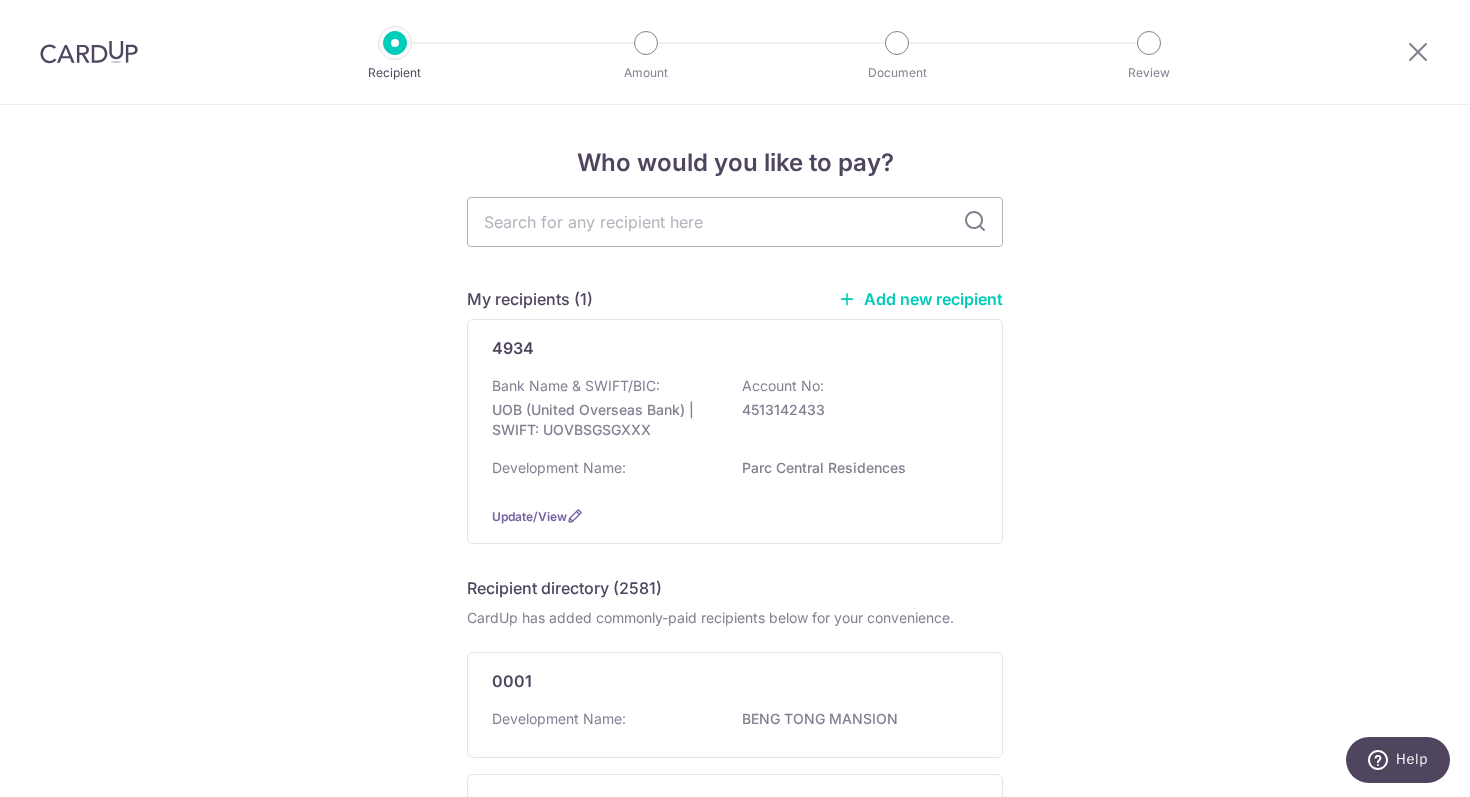 click on "Add new recipient" at bounding box center [920, 299] 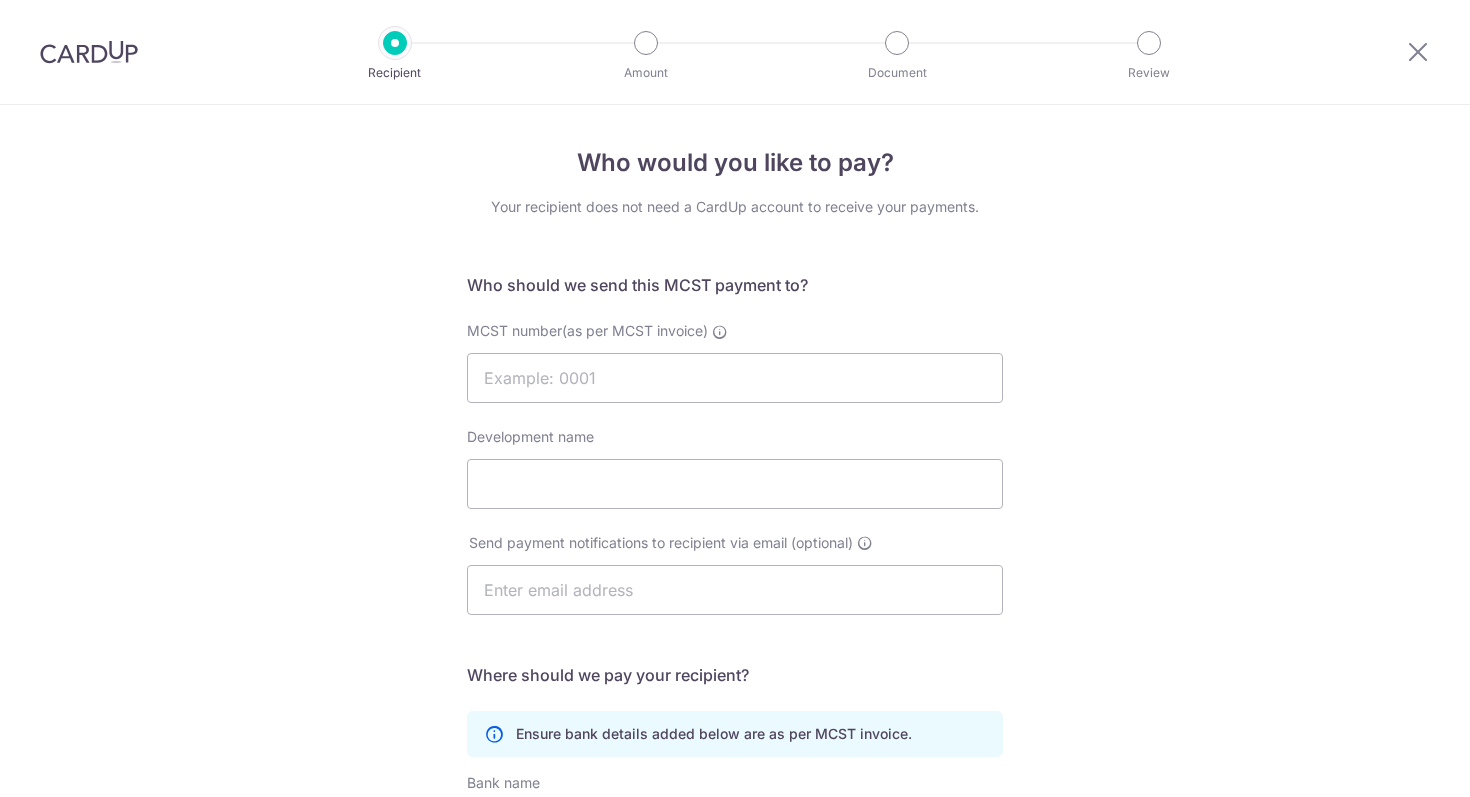 scroll, scrollTop: 0, scrollLeft: 0, axis: both 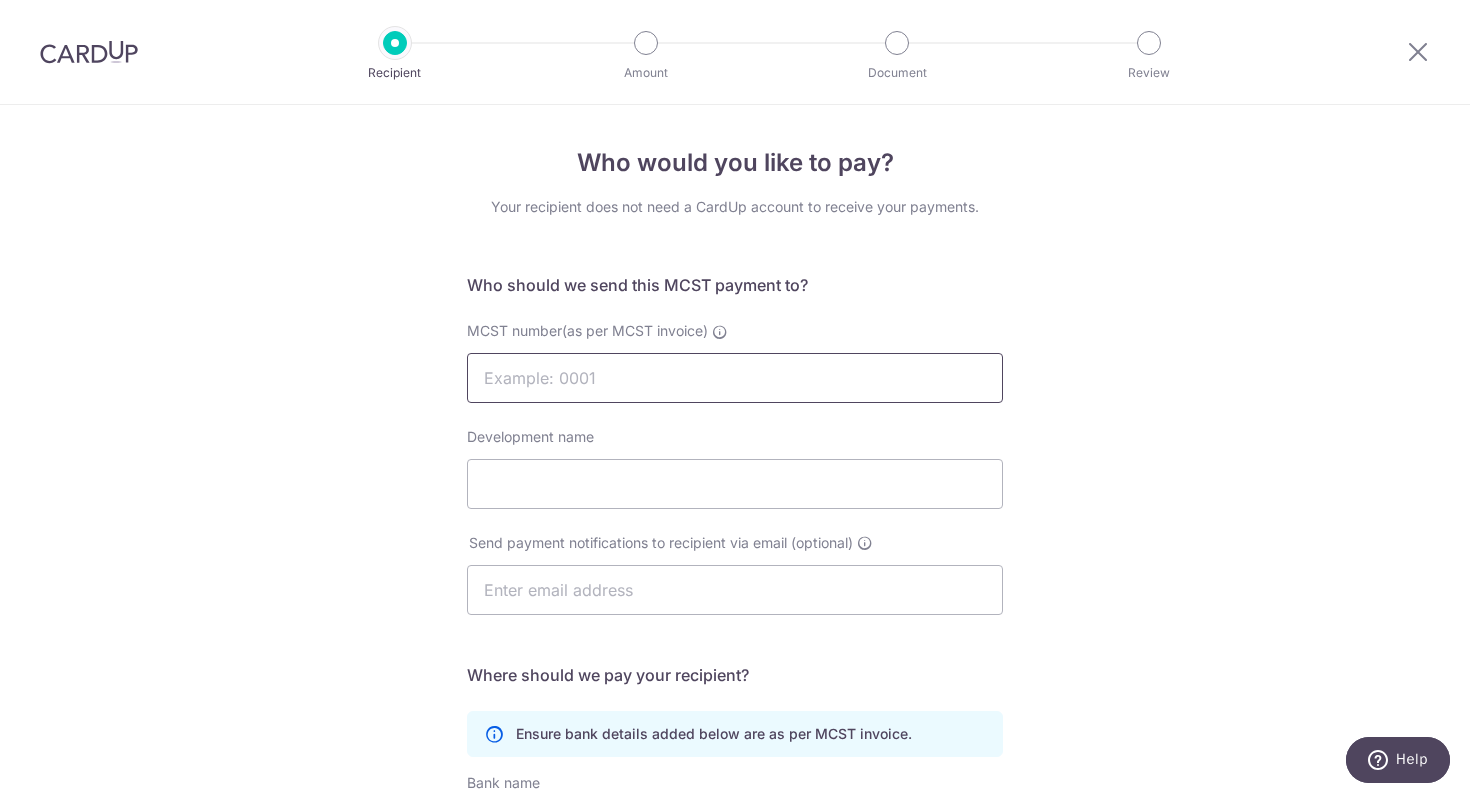 click on "MCST number(as per MCST invoice)" at bounding box center (735, 378) 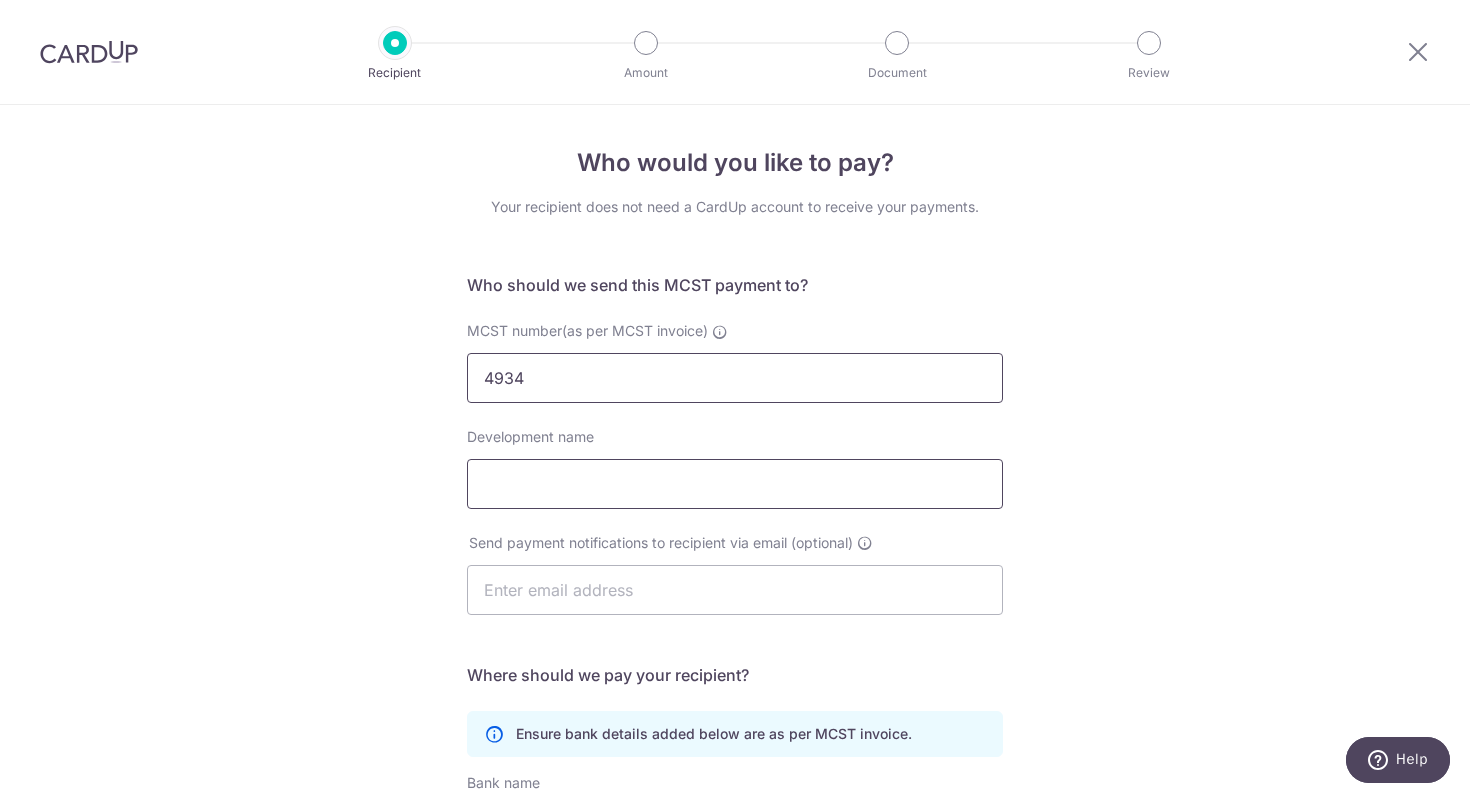 type on "4934" 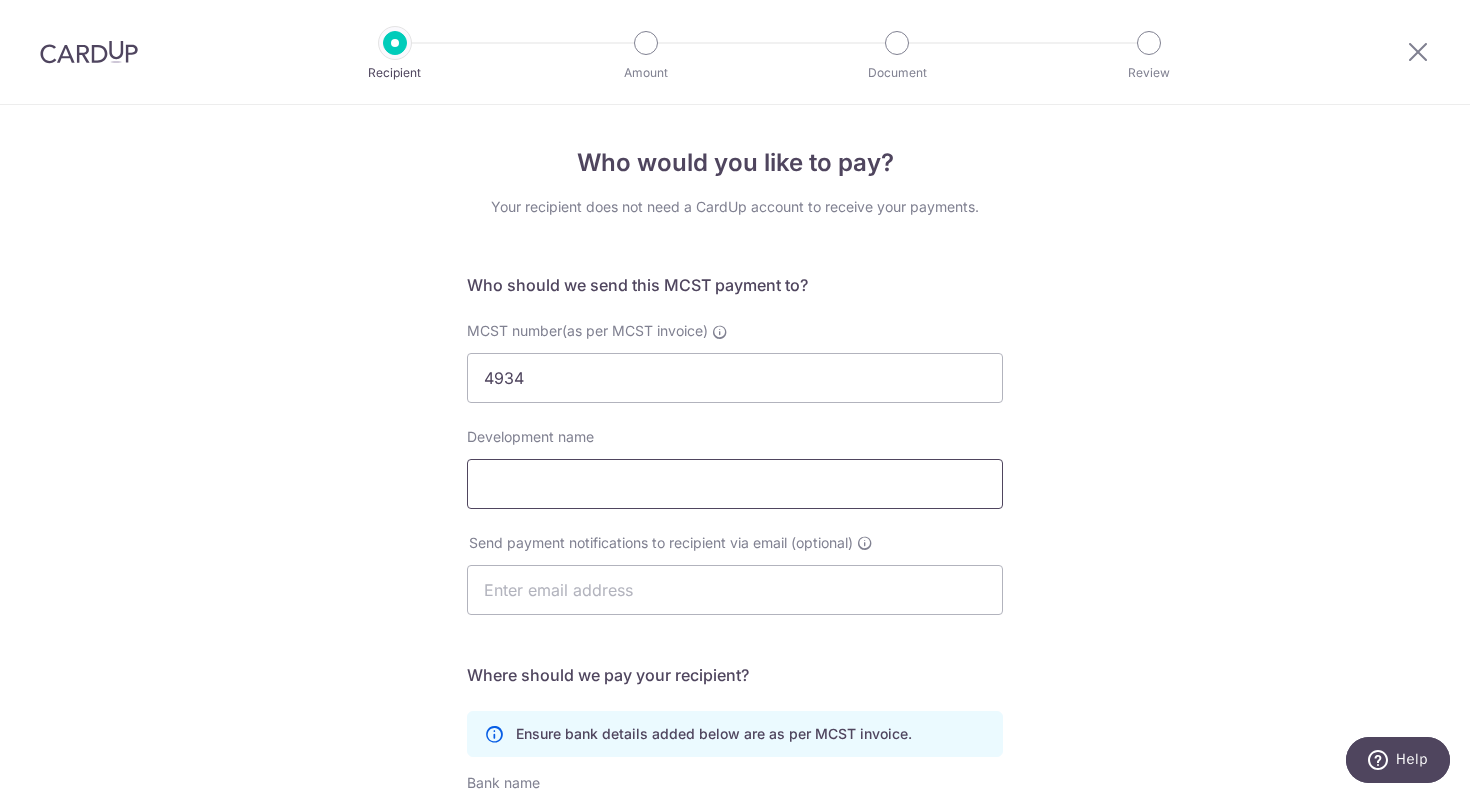 click on "Development name" at bounding box center (735, 484) 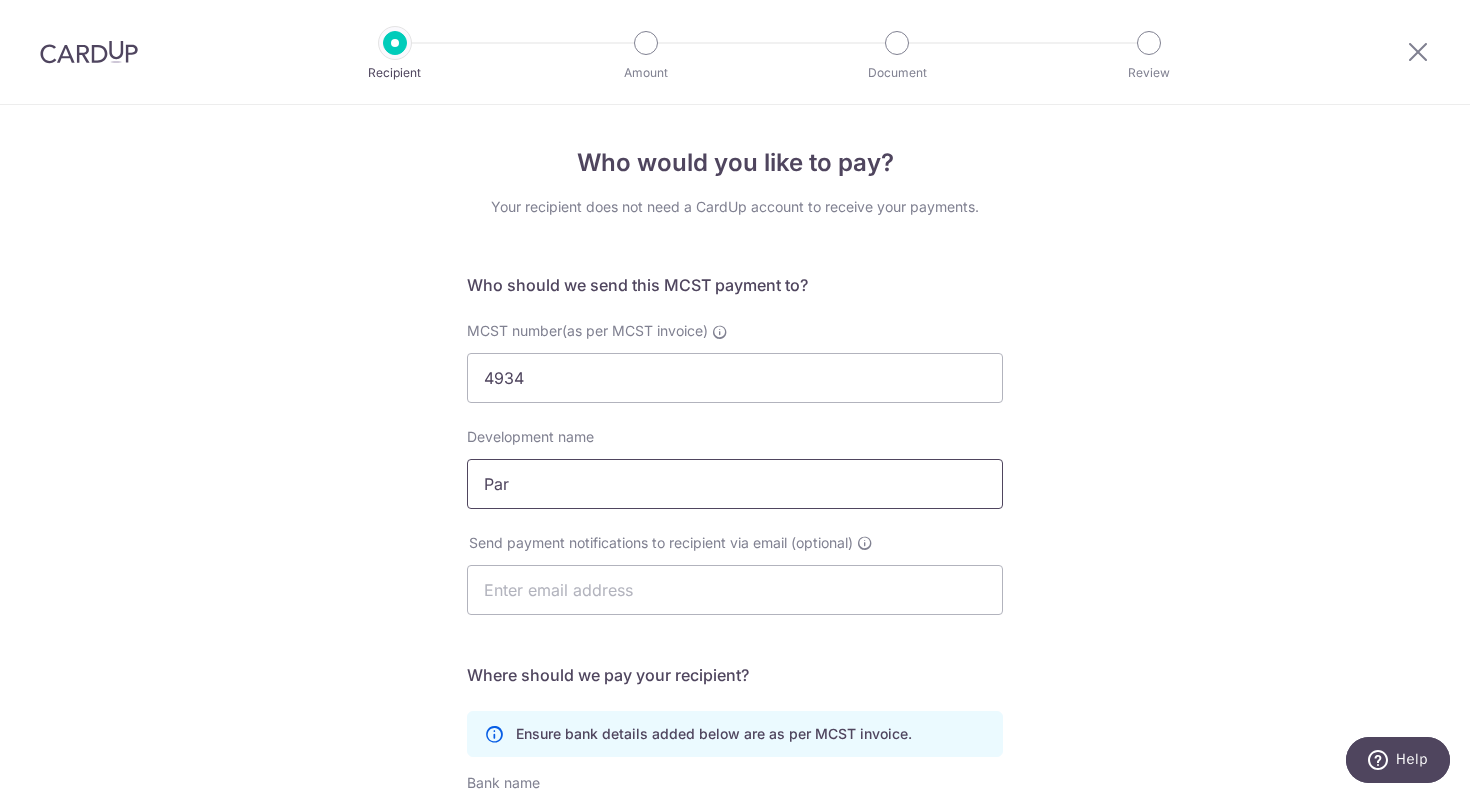 type on "Parc Central Residences" 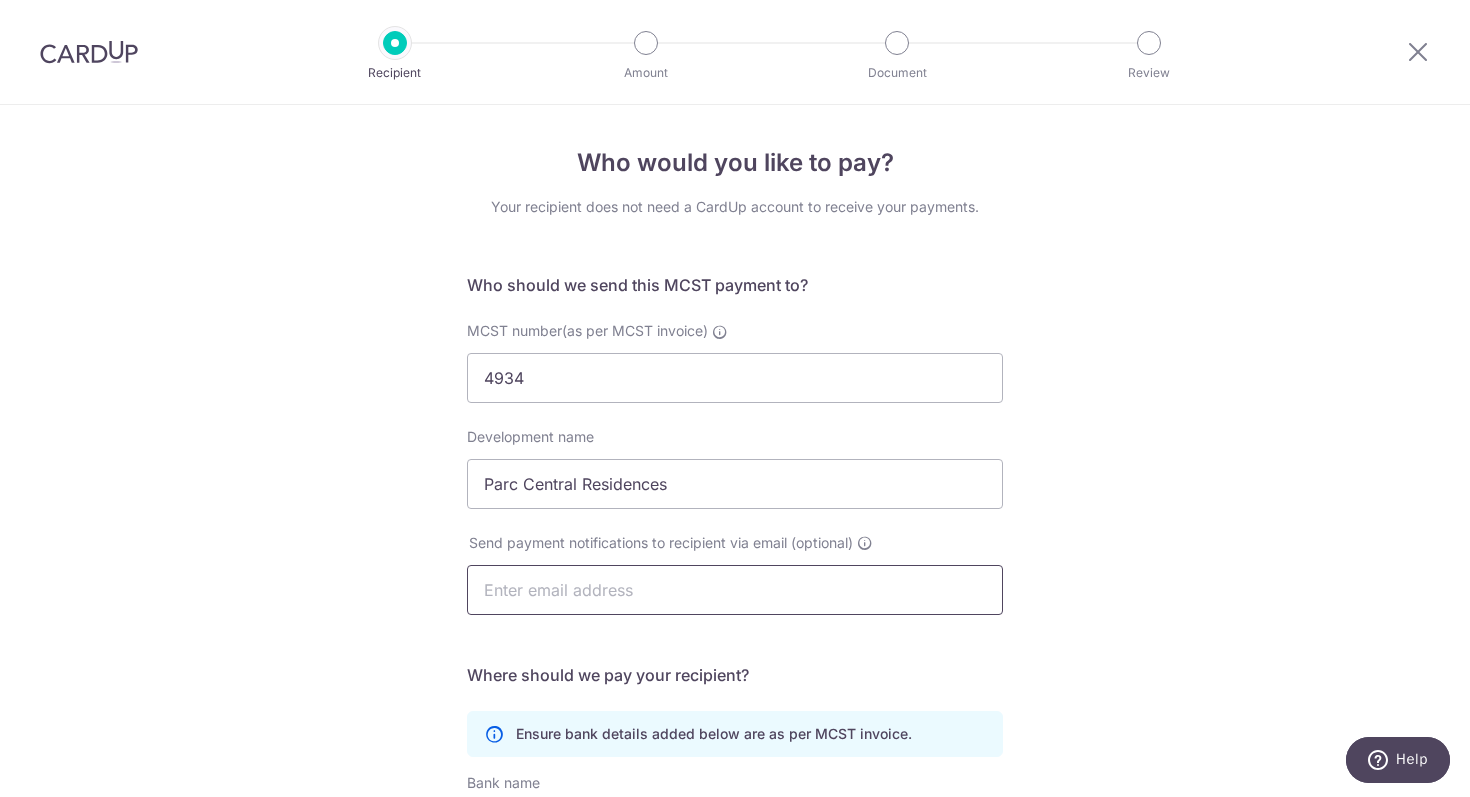 click at bounding box center [735, 590] 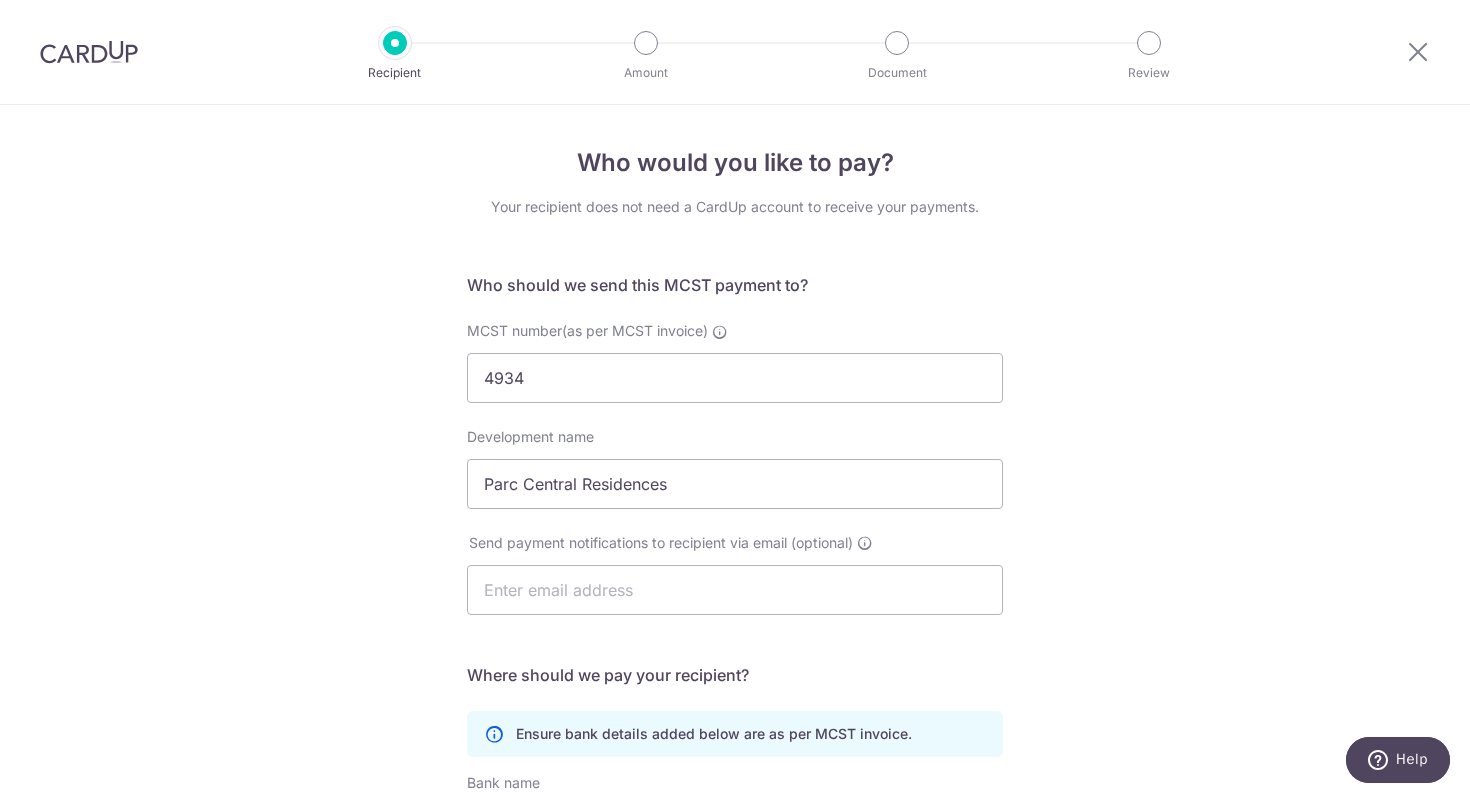 click on "Who would you like to pay?
Your recipient does not need a CardUp account to receive your payments.
Who should we send this MCST payment to?
MCST number(as per MCST invoice)
4934
Development name
Parc Central Residences
Send payment notifications to recipient via email (optional)
Translation missing: en.no key
URL" at bounding box center [735, 634] 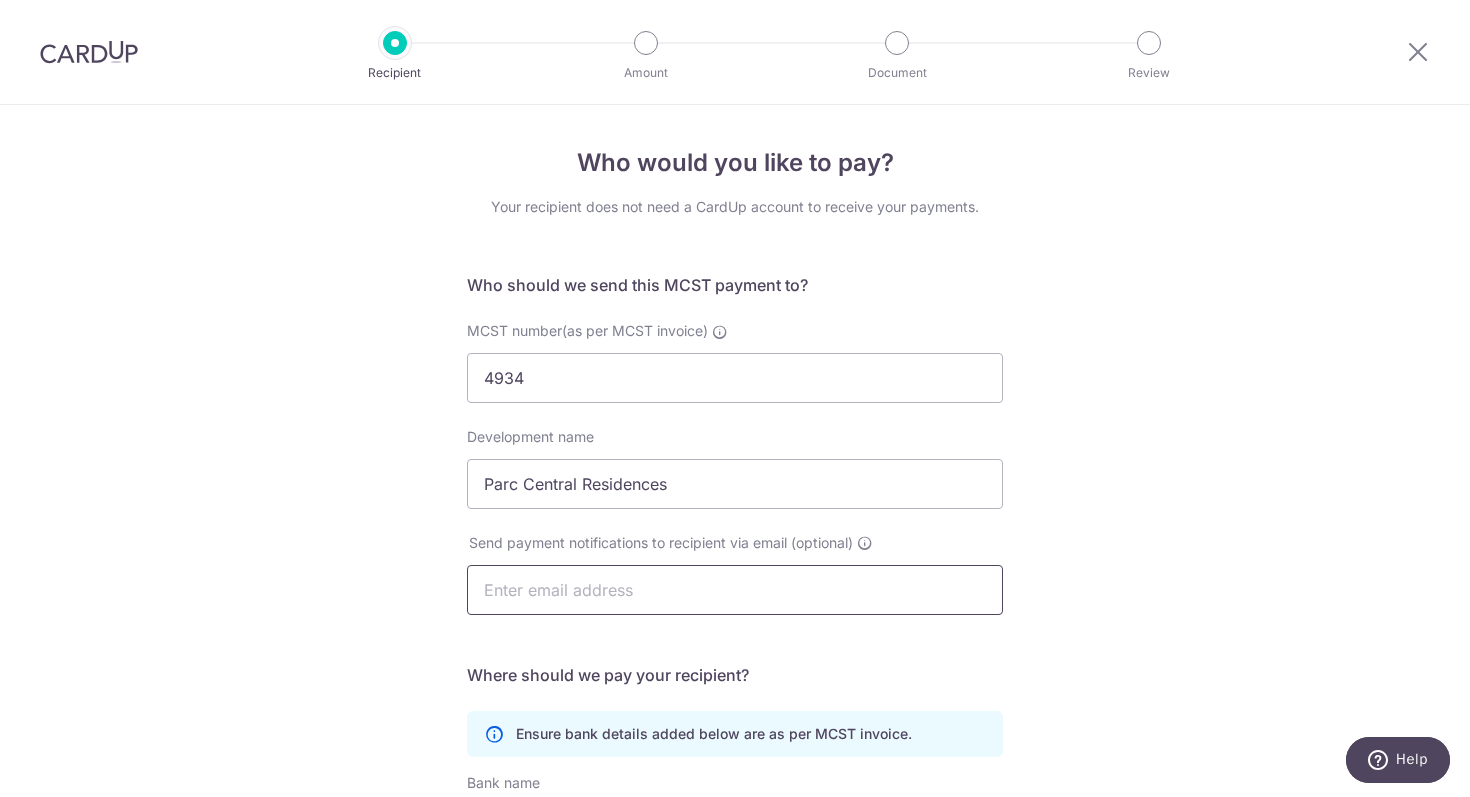 click at bounding box center [735, 590] 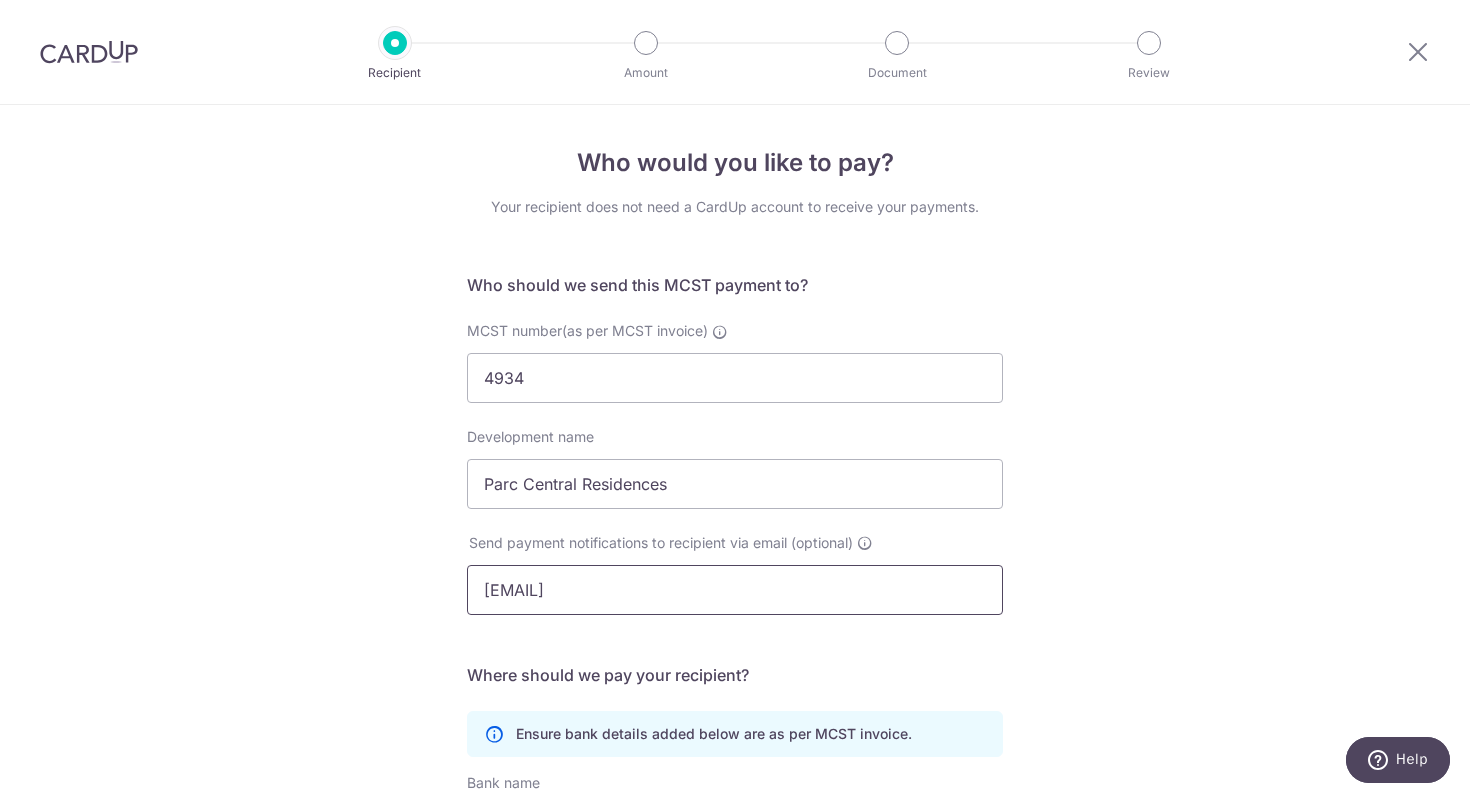 type on "parccentral.mgt@gmail.com" 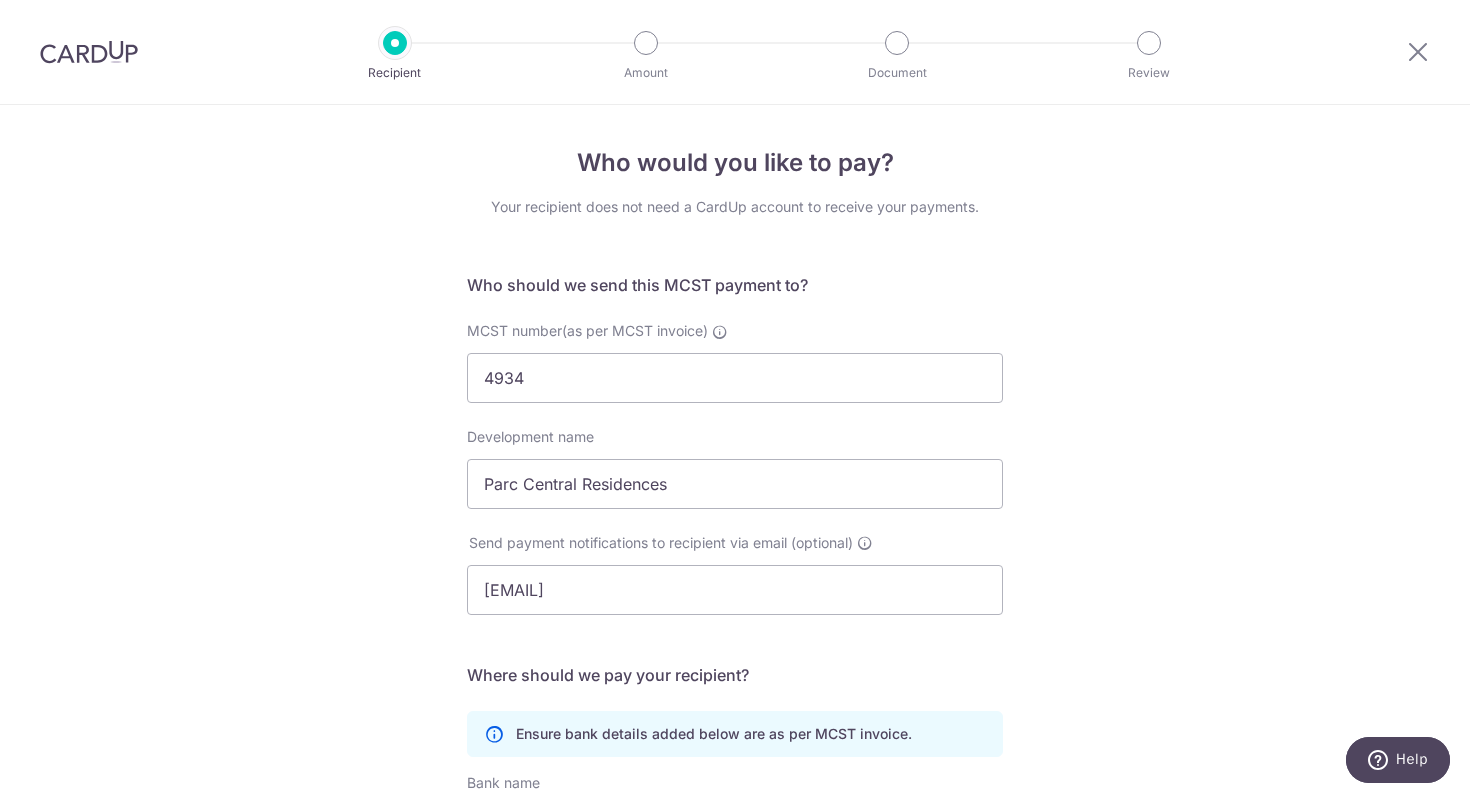 click on "Who would you like to pay?
Your recipient does not need a CardUp account to receive your payments.
Who should we send this MCST payment to?
MCST number(as per MCST invoice)
4934
Development name
Parc Central Residences
Send payment notifications to recipient via email (optional)
parccentral.mgt@gmail.com
Translation missing: en.no key
URL" at bounding box center (735, 634) 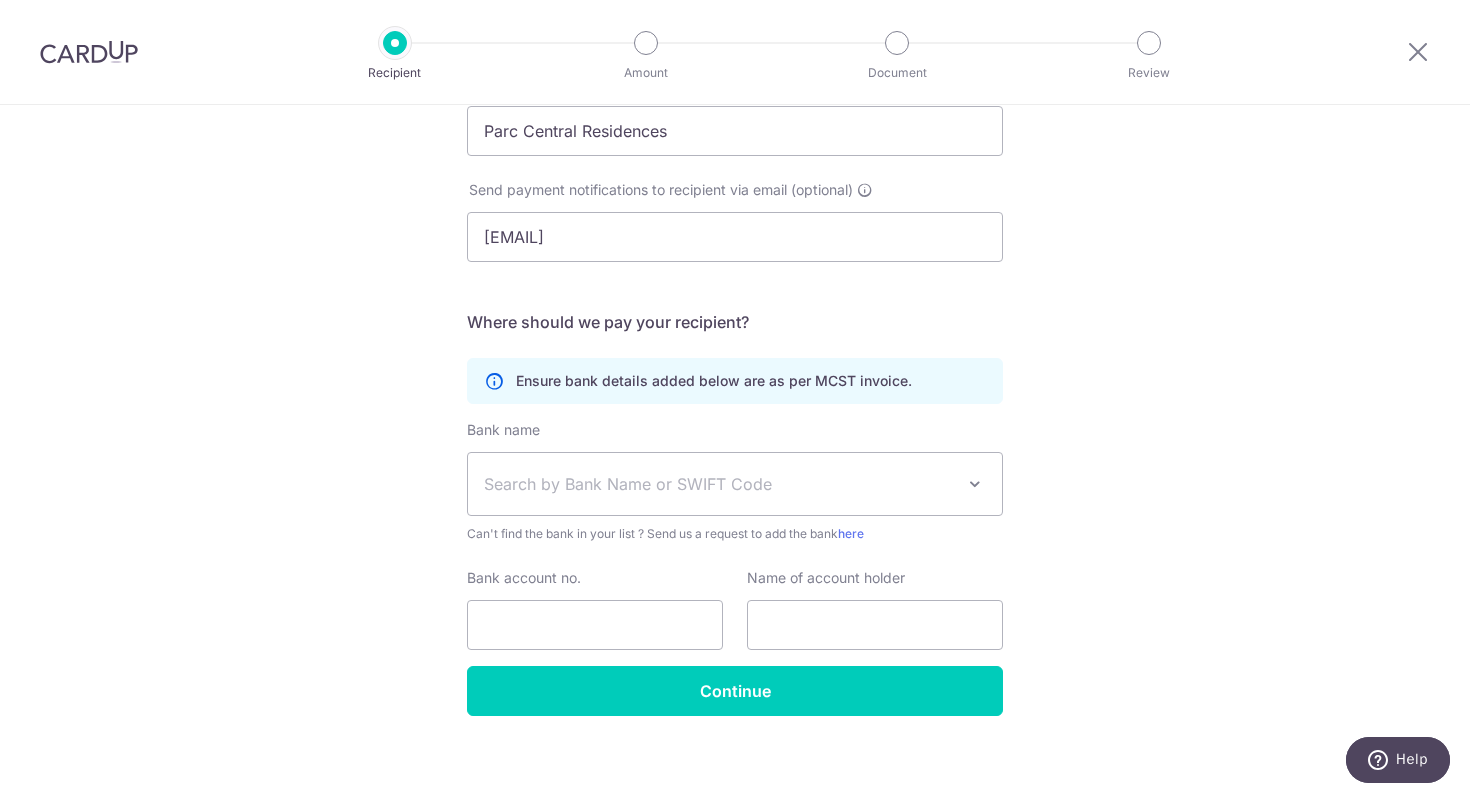 scroll, scrollTop: 365, scrollLeft: 0, axis: vertical 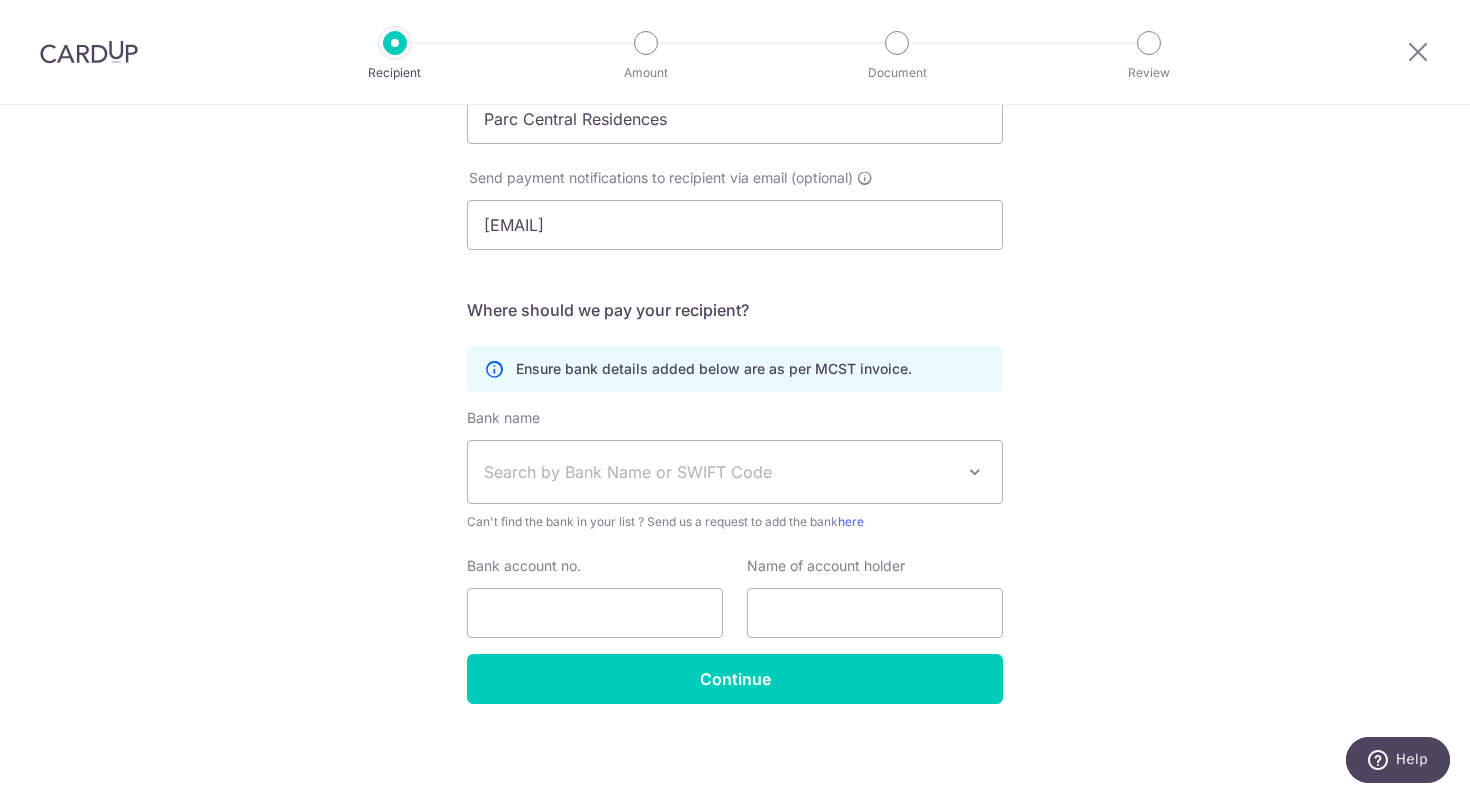 click on "Search by Bank Name or SWIFT Code" at bounding box center (719, 472) 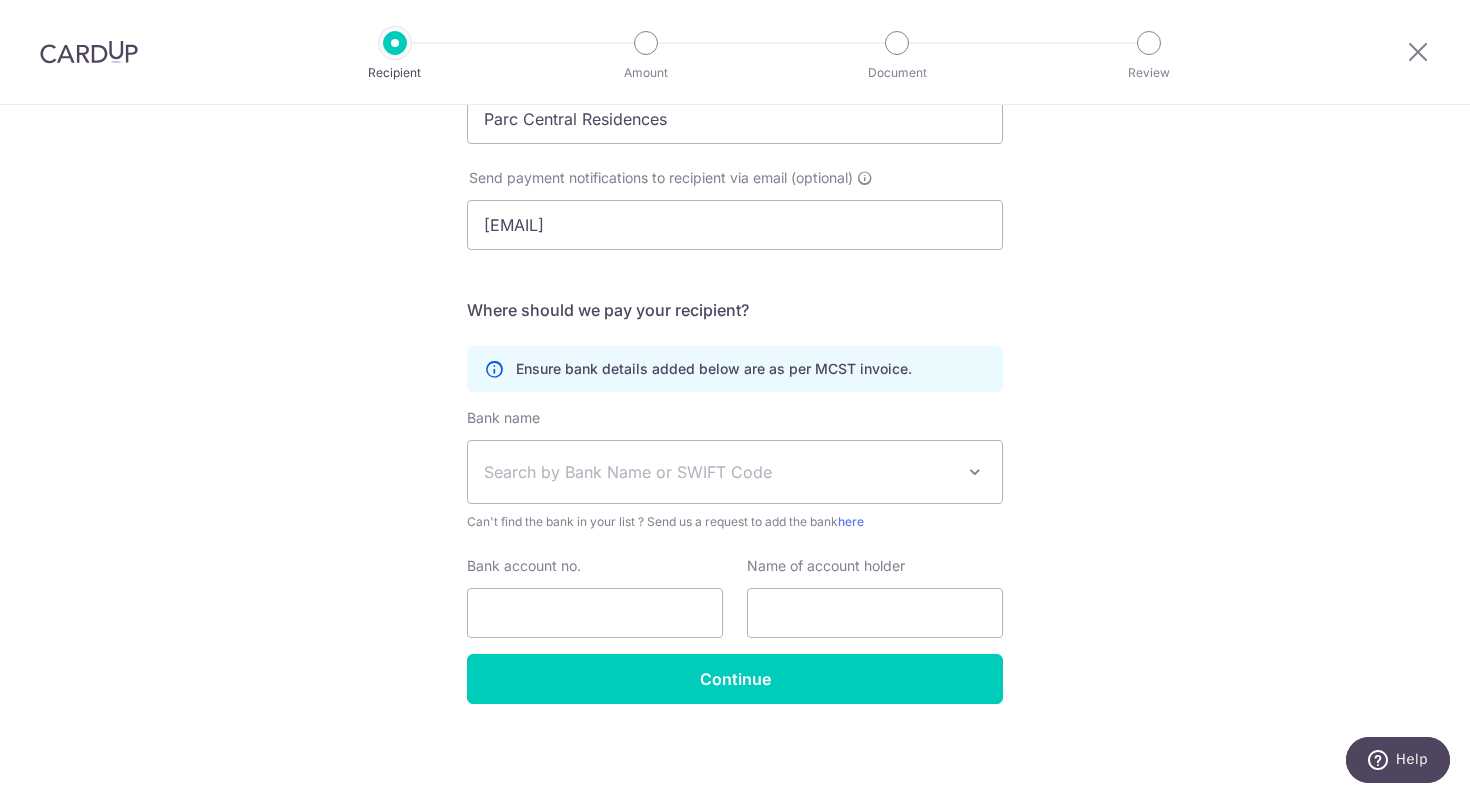 click on "Search by Bank Name or SWIFT Code" at bounding box center (719, 472) 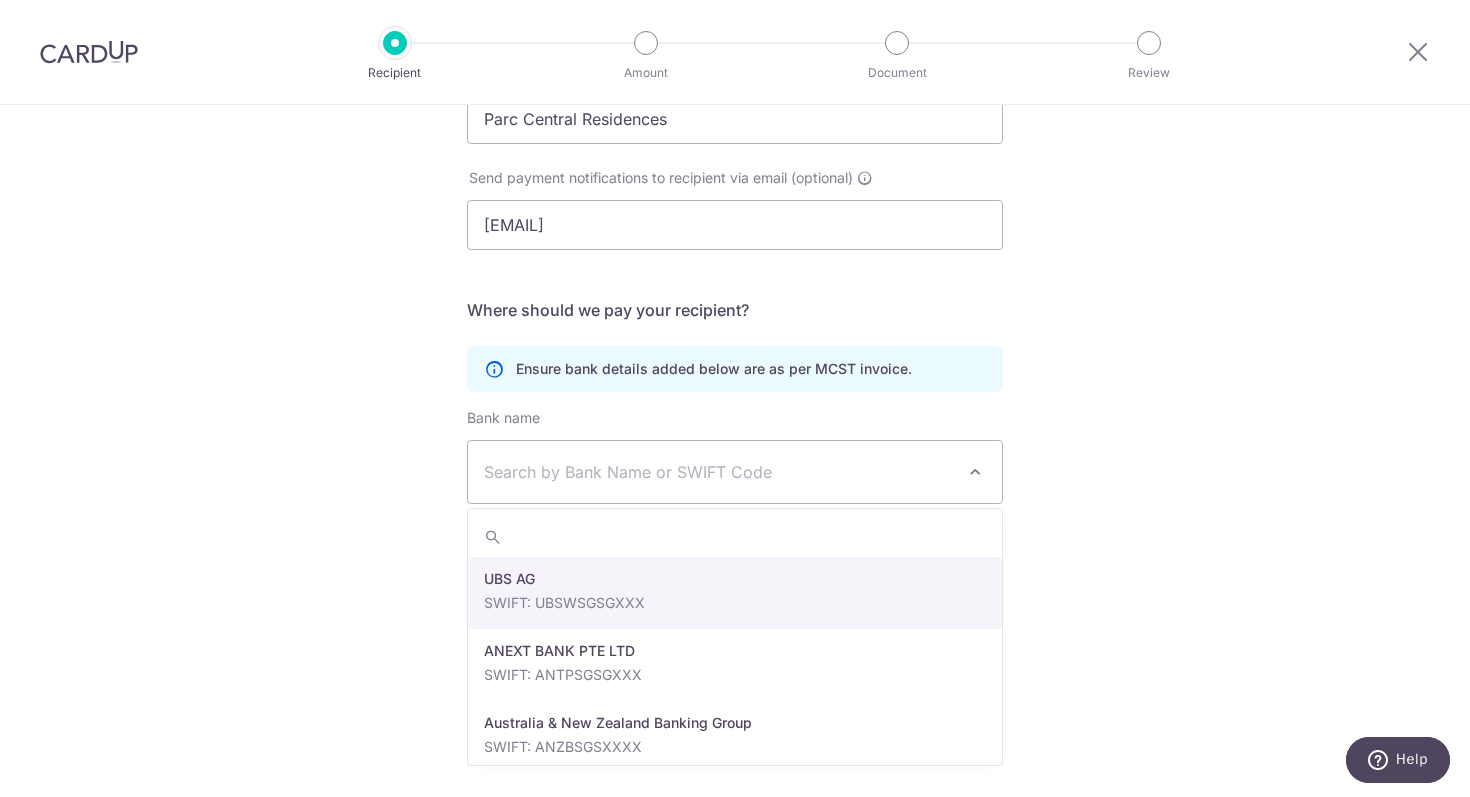 click on "Search by Bank Name or SWIFT Code" at bounding box center [735, 472] 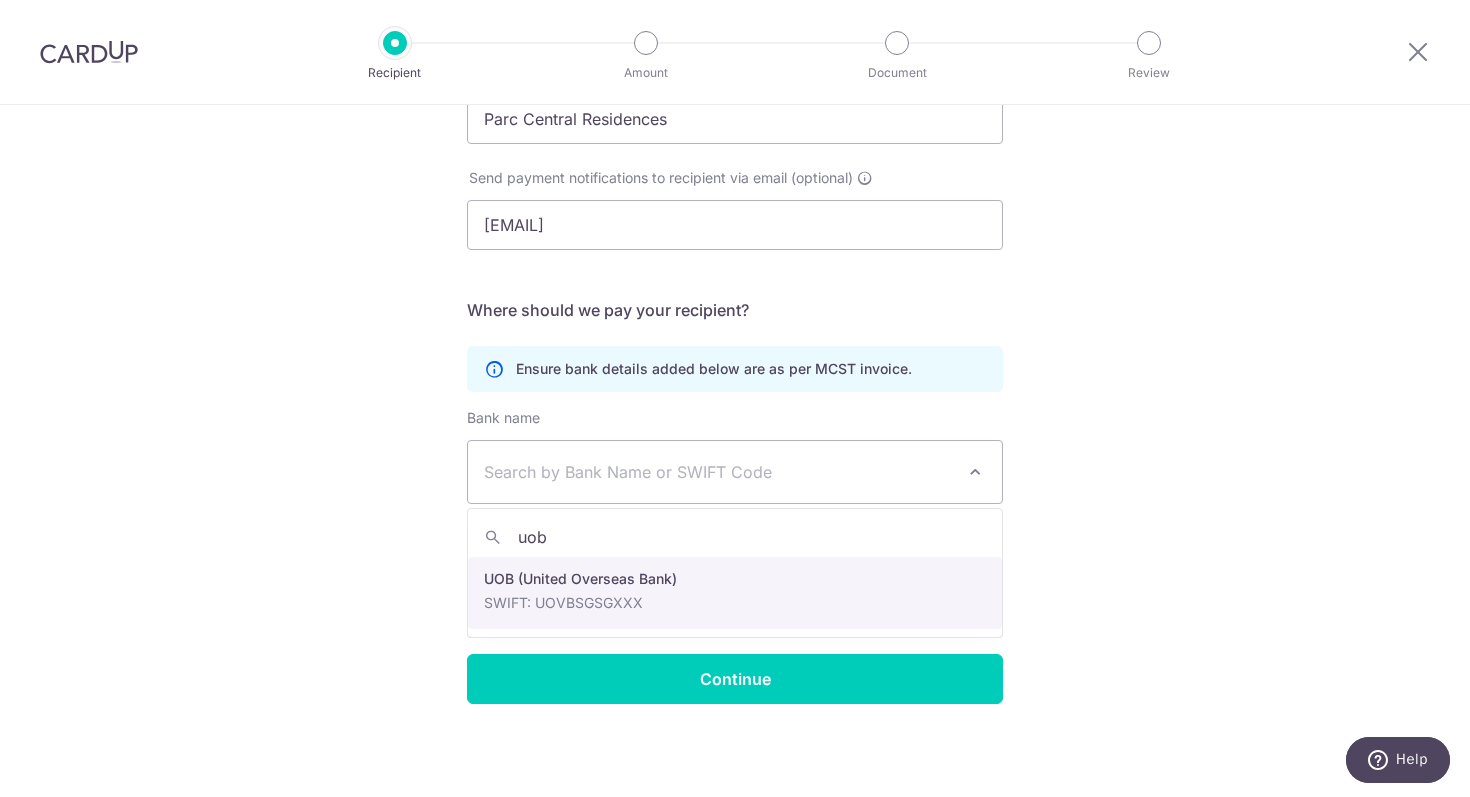 type on "uob" 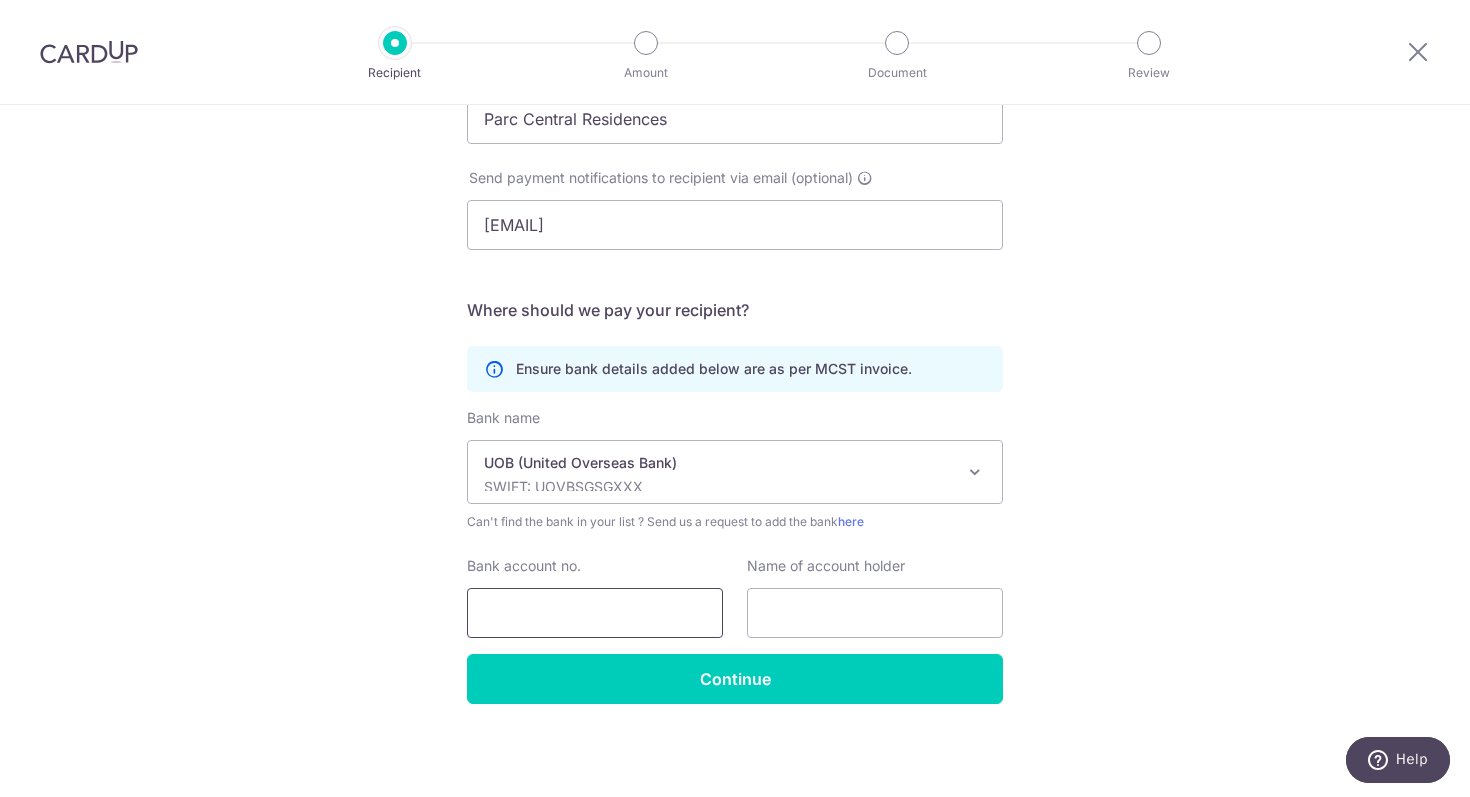 scroll, scrollTop: 366, scrollLeft: 0, axis: vertical 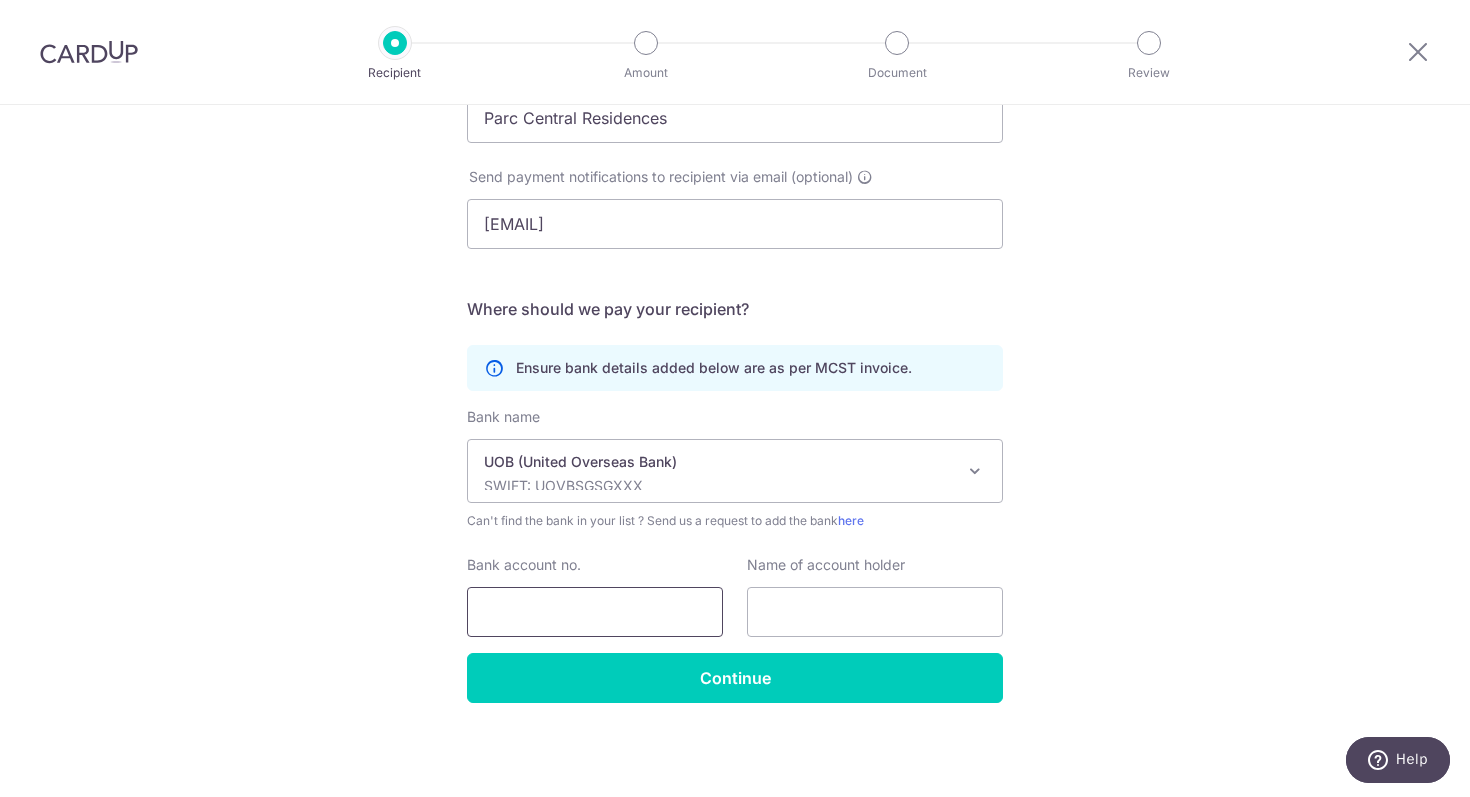 click on "Bank account no." at bounding box center (595, 612) 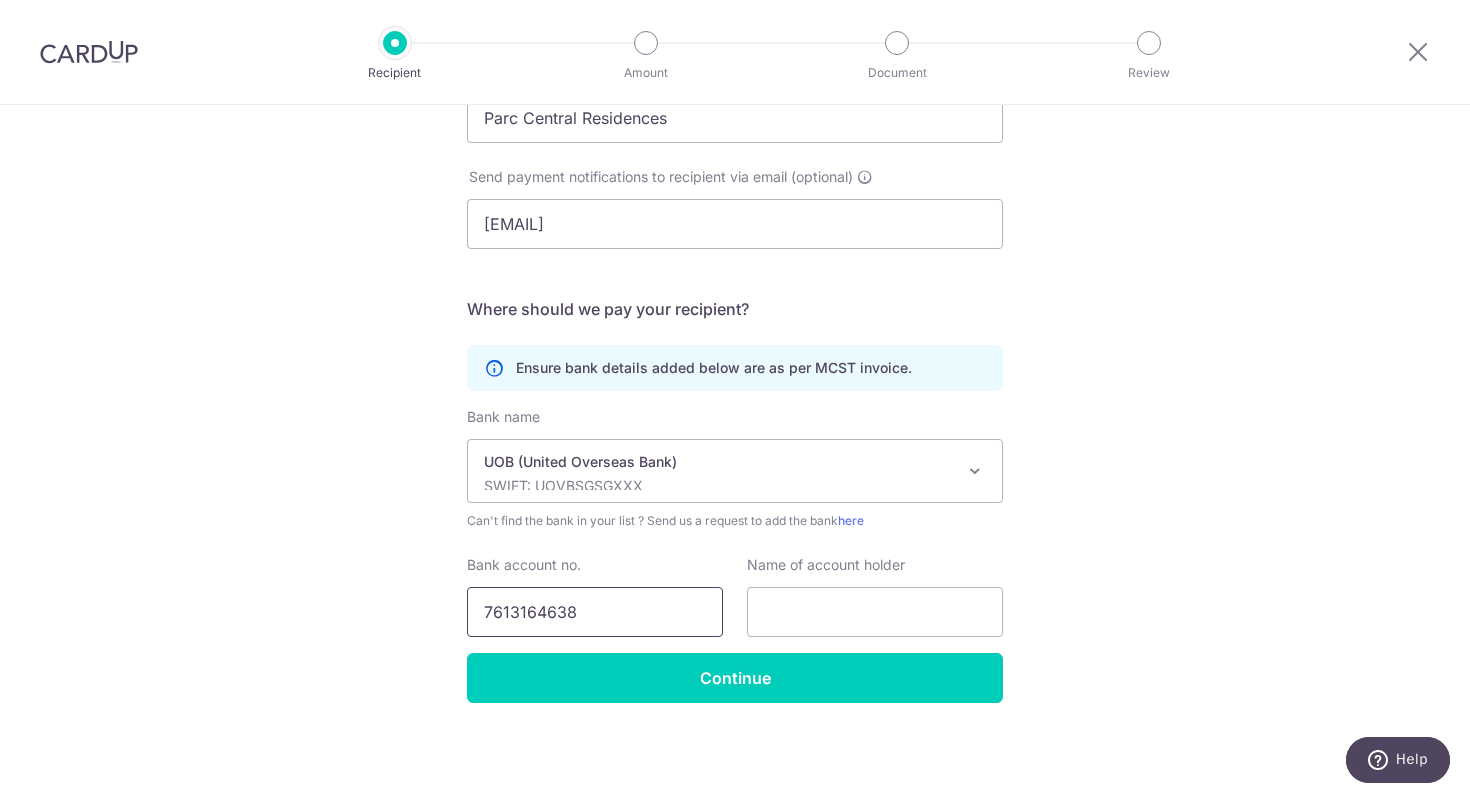 type on "7613164638" 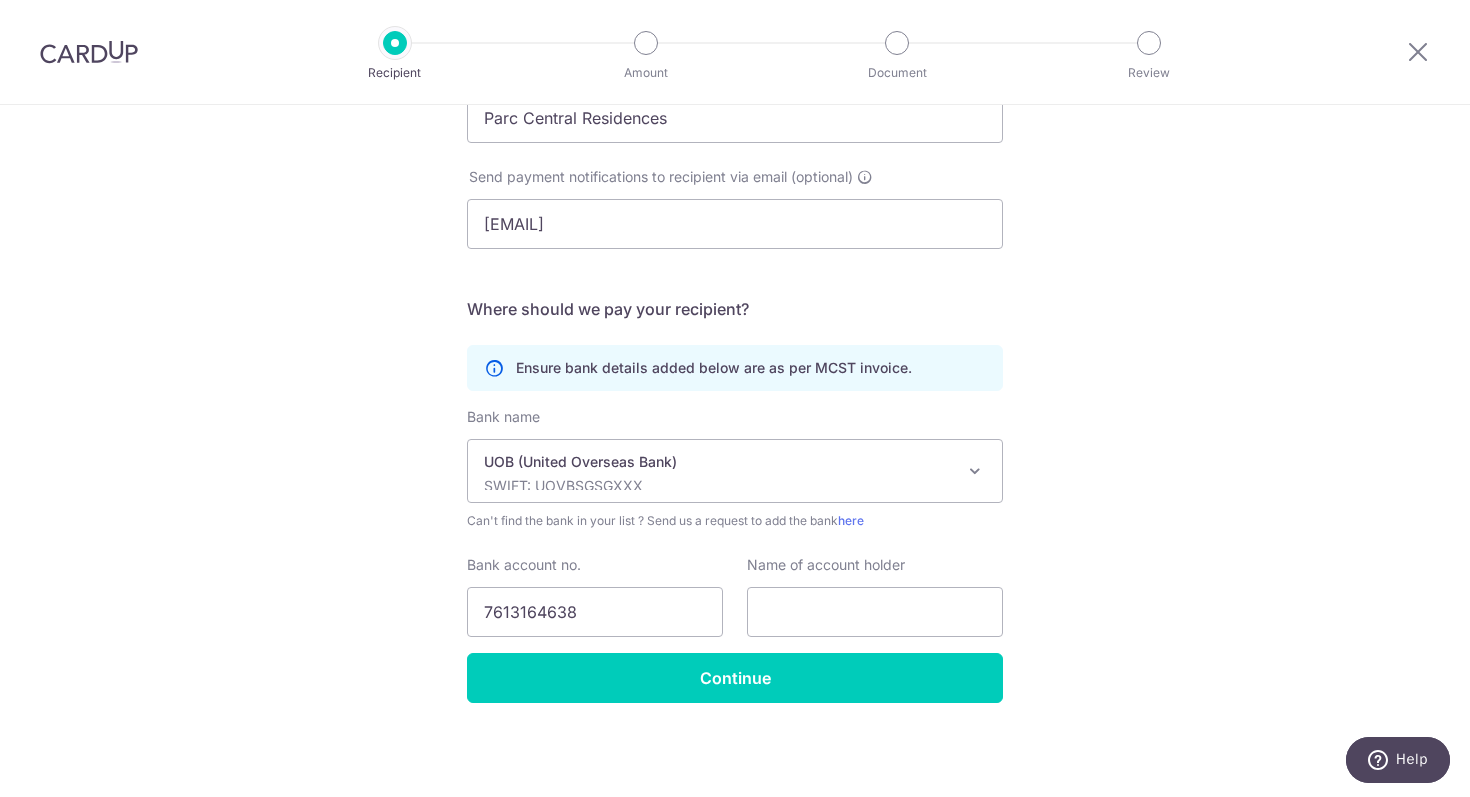 click on "Who would you like to pay?
Your recipient does not need a CardUp account to receive your payments.
Who should we send this MCST payment to?
MCST number(as per MCST invoice)
4934
Development name
Parc Central Residences
Send payment notifications to recipient via email (optional)
parccentral.mgt@gmail.com
Translation missing: en.no key
URL" at bounding box center (735, 268) 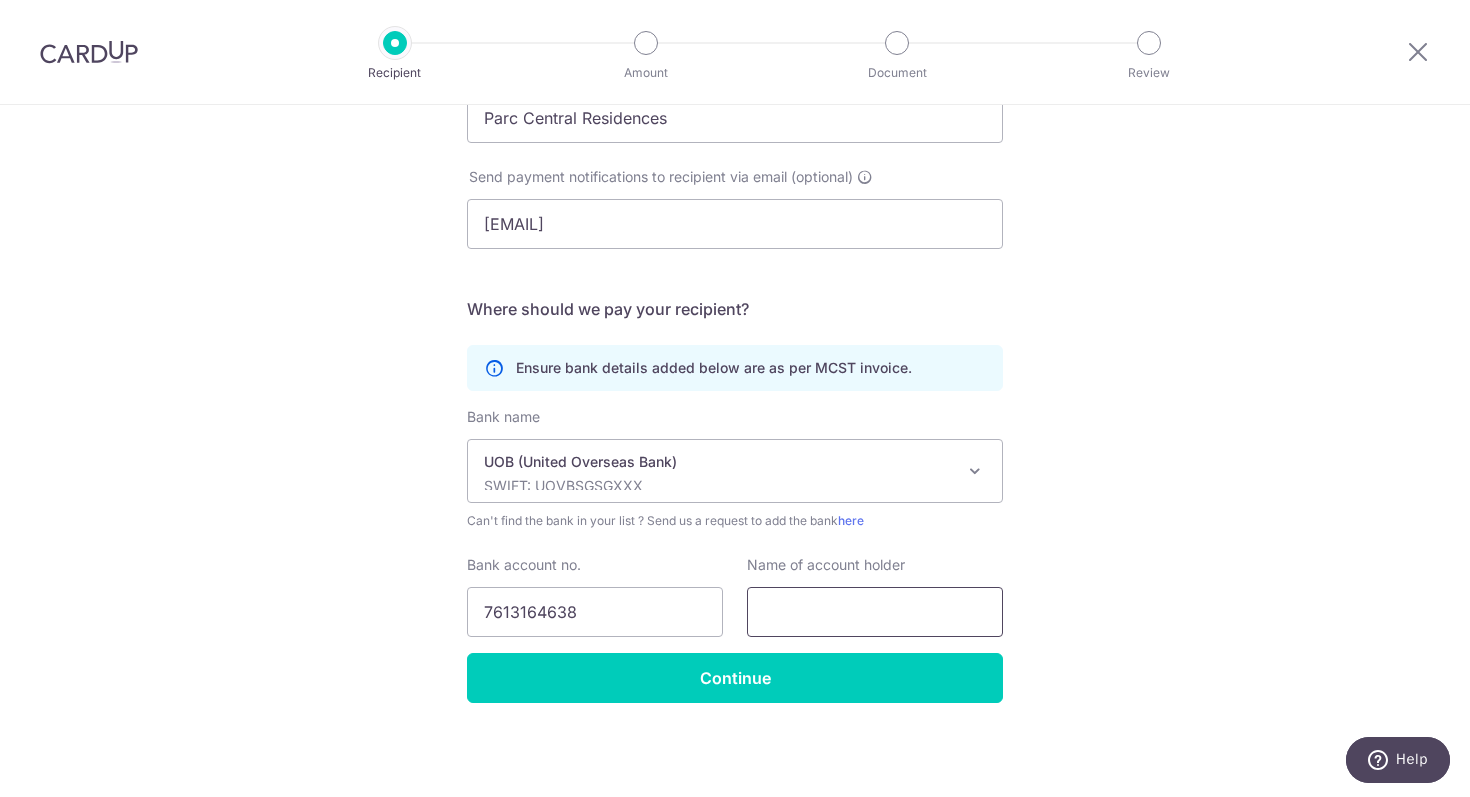 click at bounding box center [875, 612] 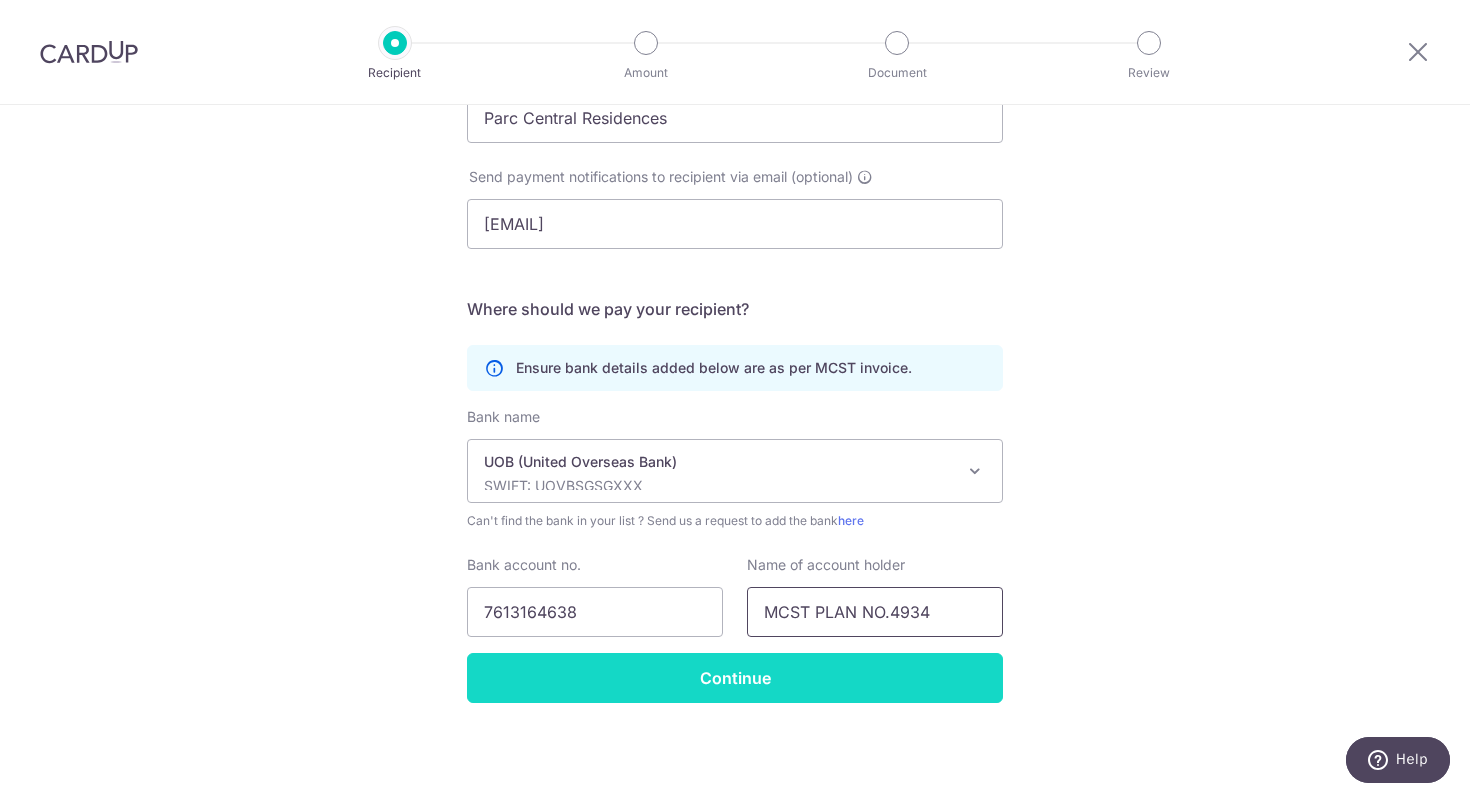 type on "MCST PLAN NO.4934" 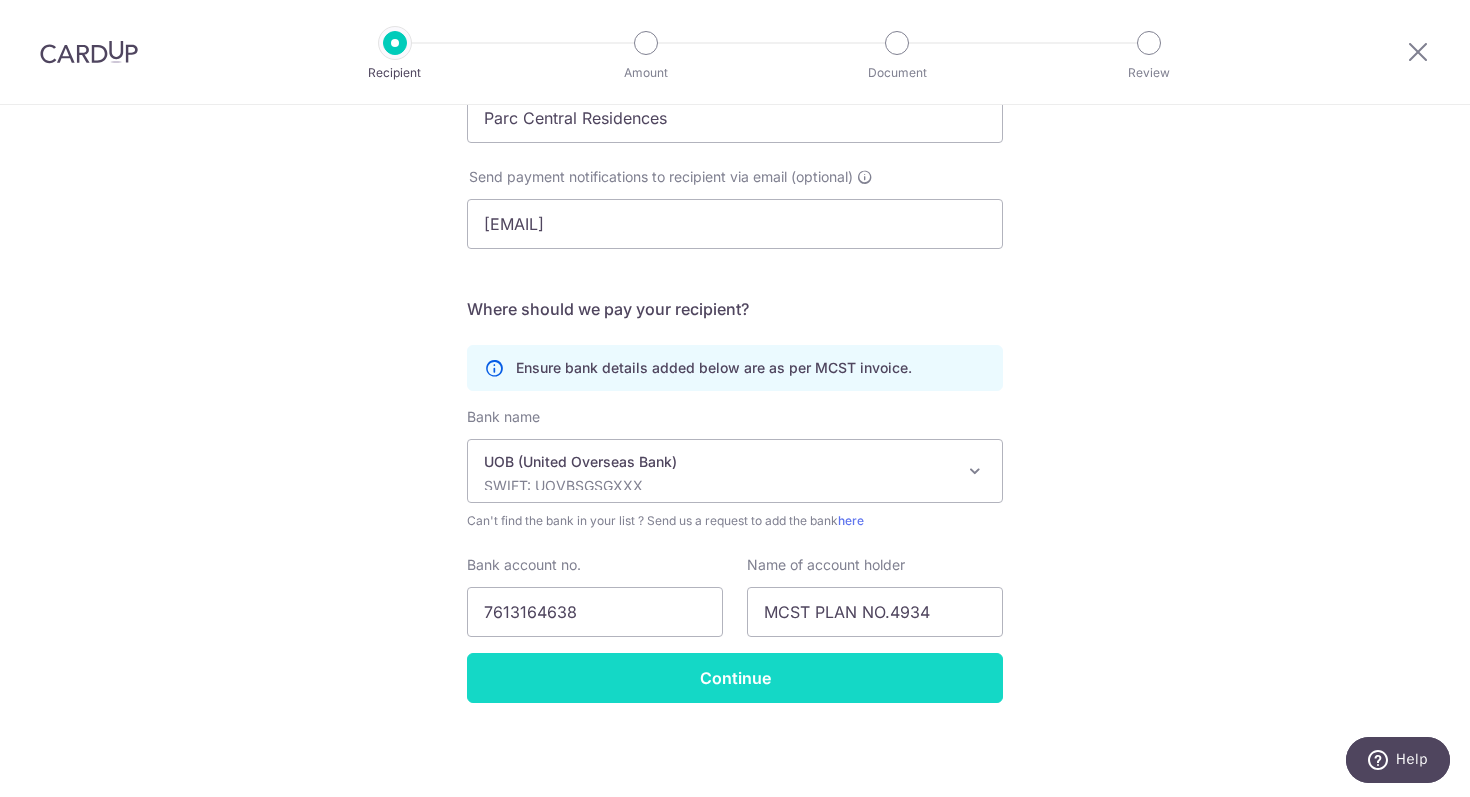 click on "Continue" at bounding box center (735, 678) 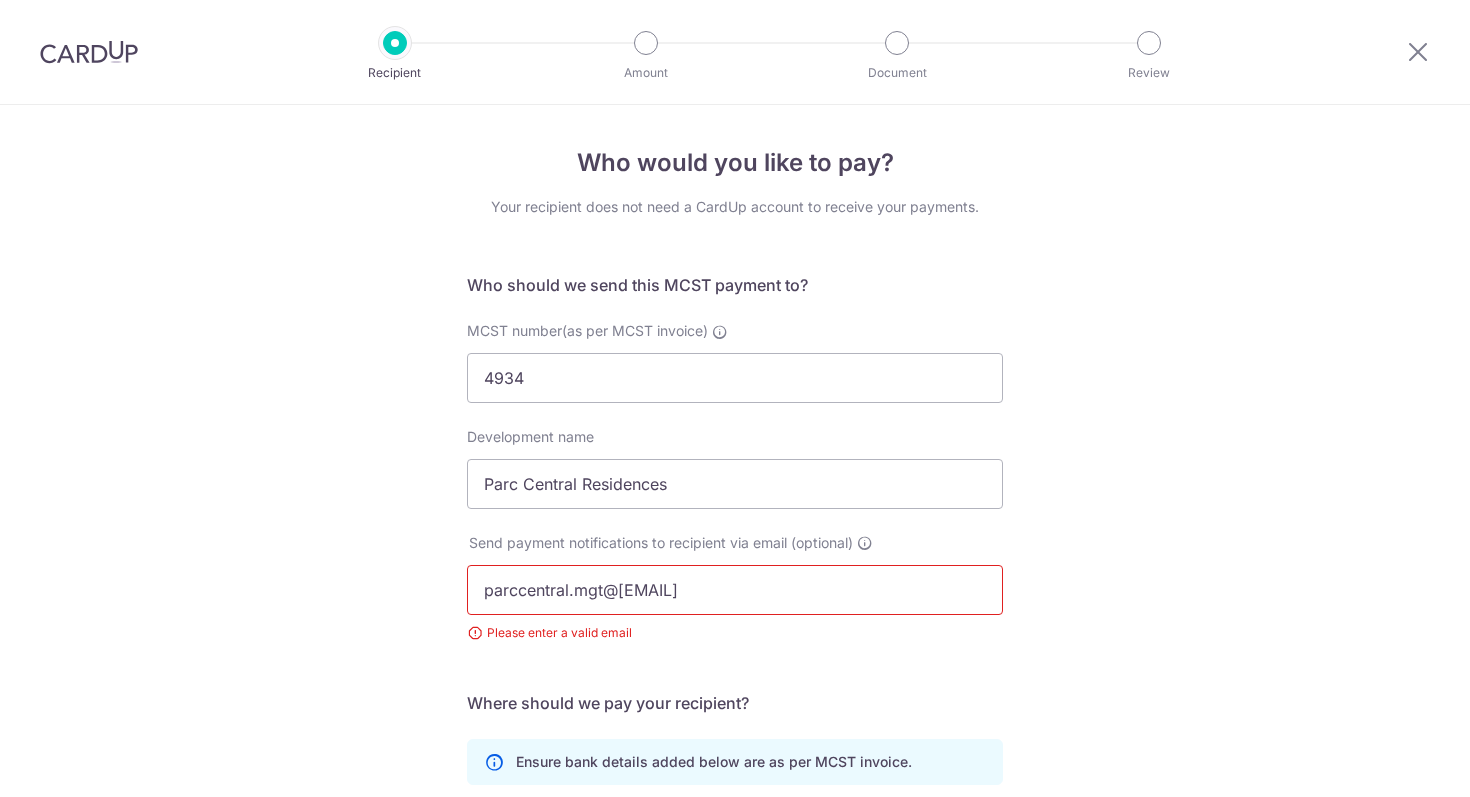 scroll, scrollTop: 0, scrollLeft: 0, axis: both 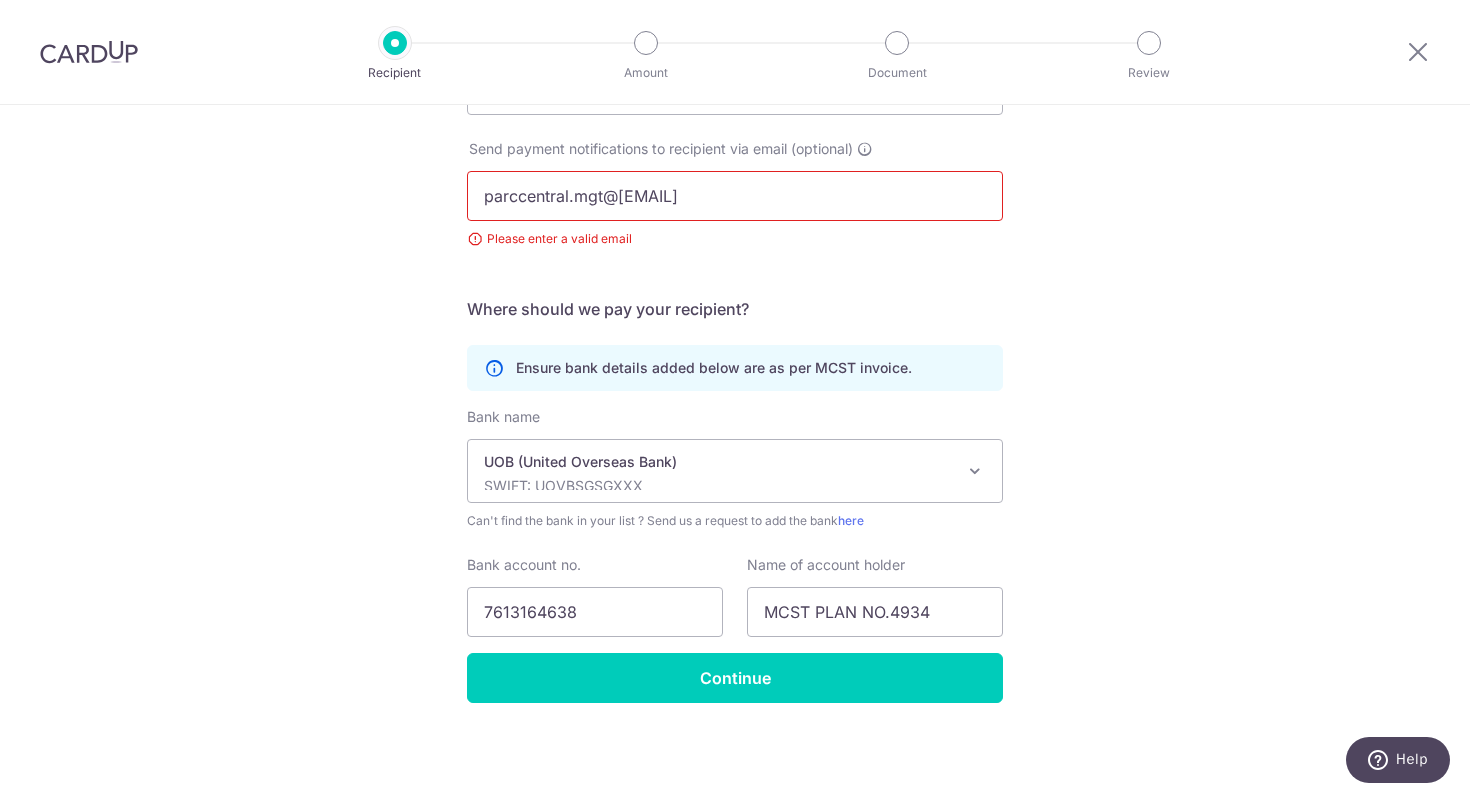 click on "parccentral.mgt@[EMAIL]" at bounding box center [735, 196] 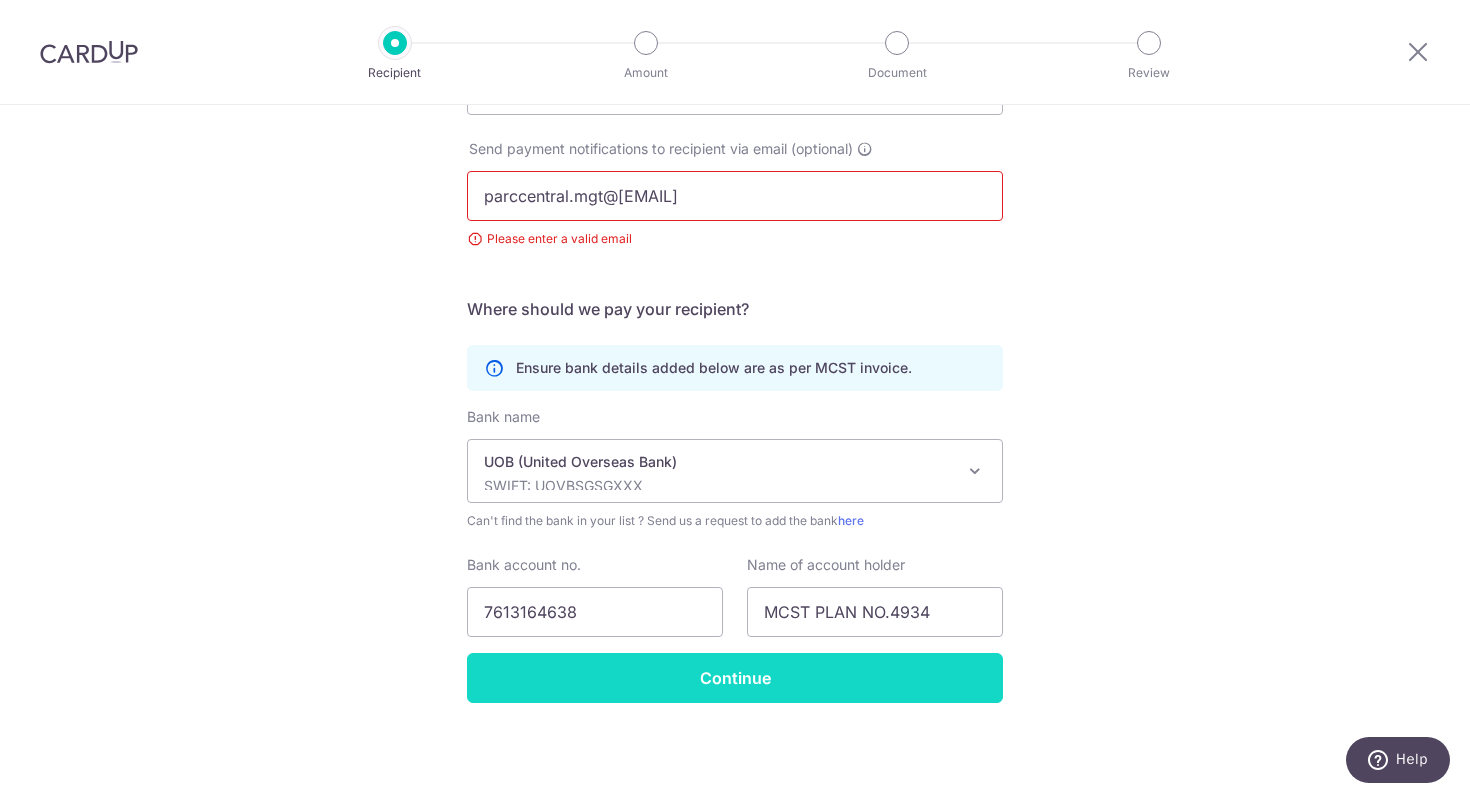 click on "Continue" at bounding box center (735, 678) 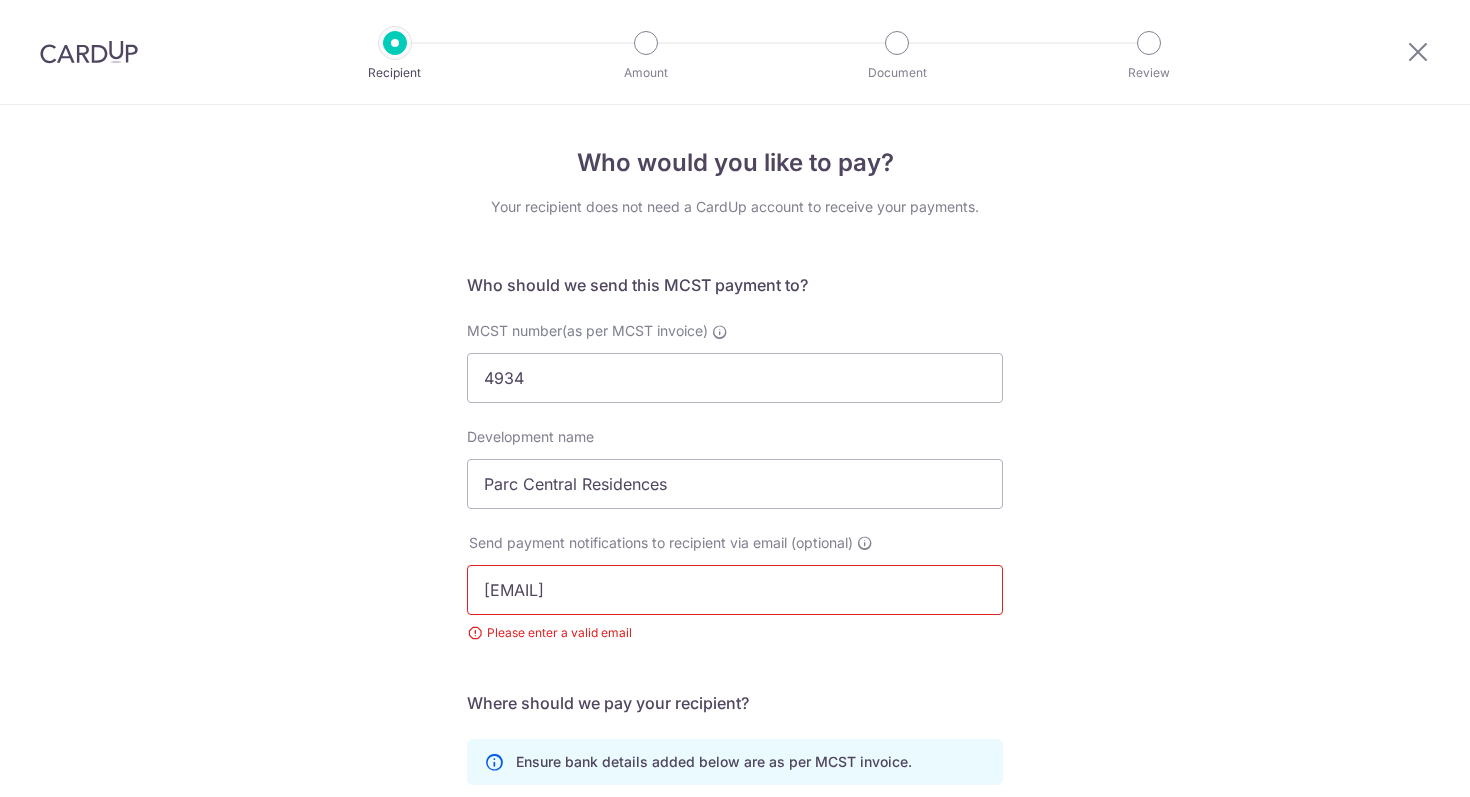 scroll, scrollTop: 0, scrollLeft: 0, axis: both 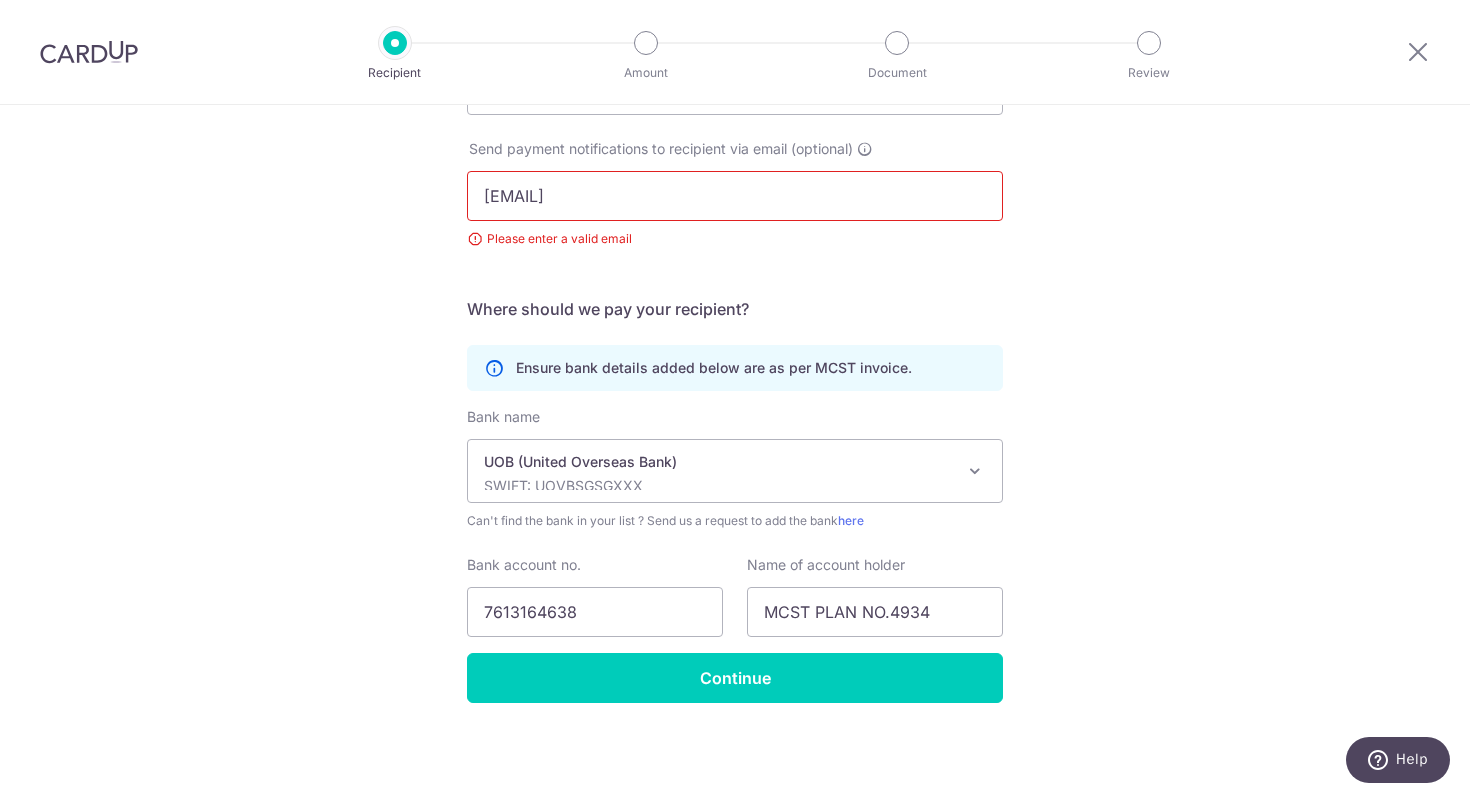 click on "parccentral.mgt@gmail.com" at bounding box center (735, 196) 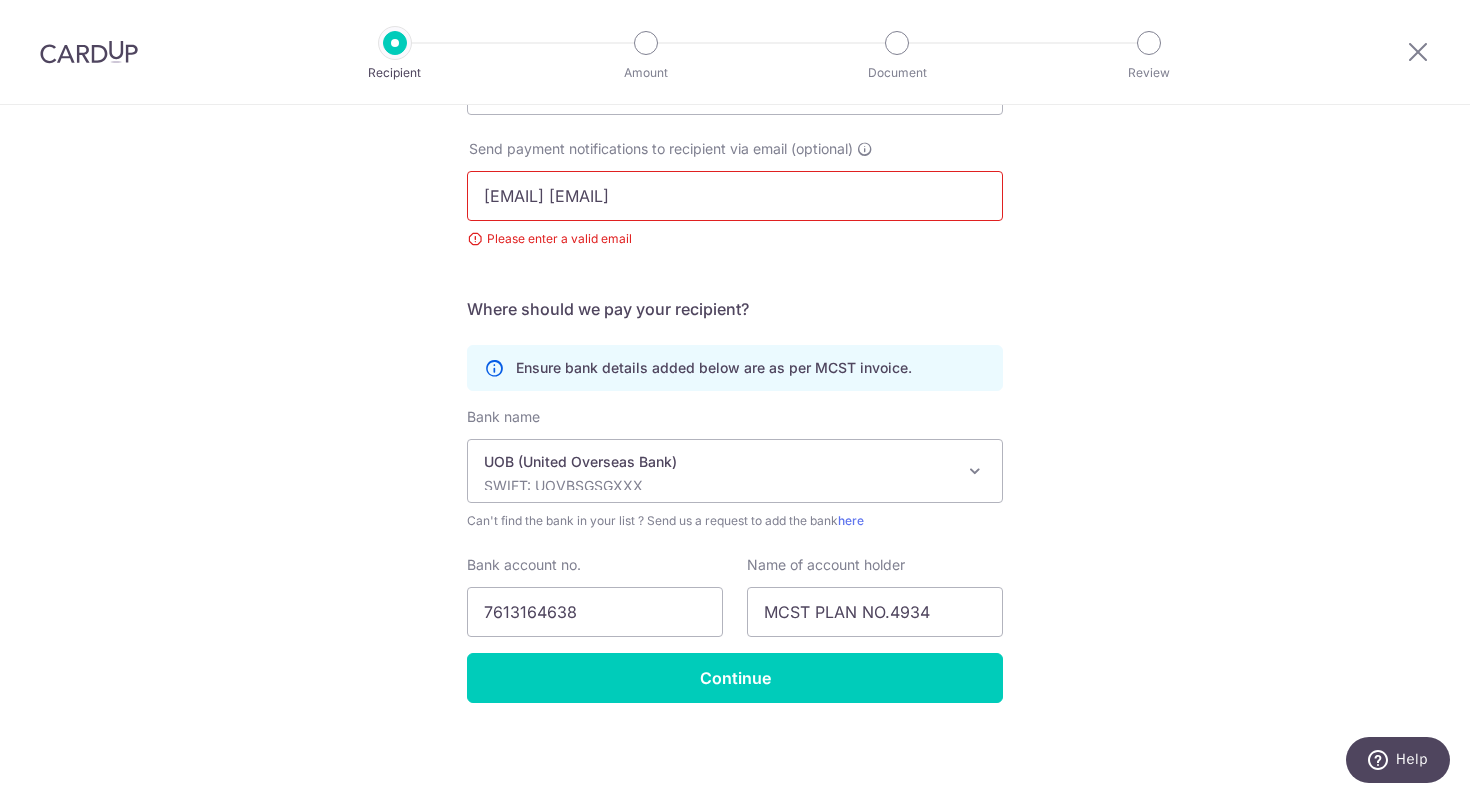 drag, startPoint x: 917, startPoint y: 199, endPoint x: 742, endPoint y: 189, distance: 175.28548 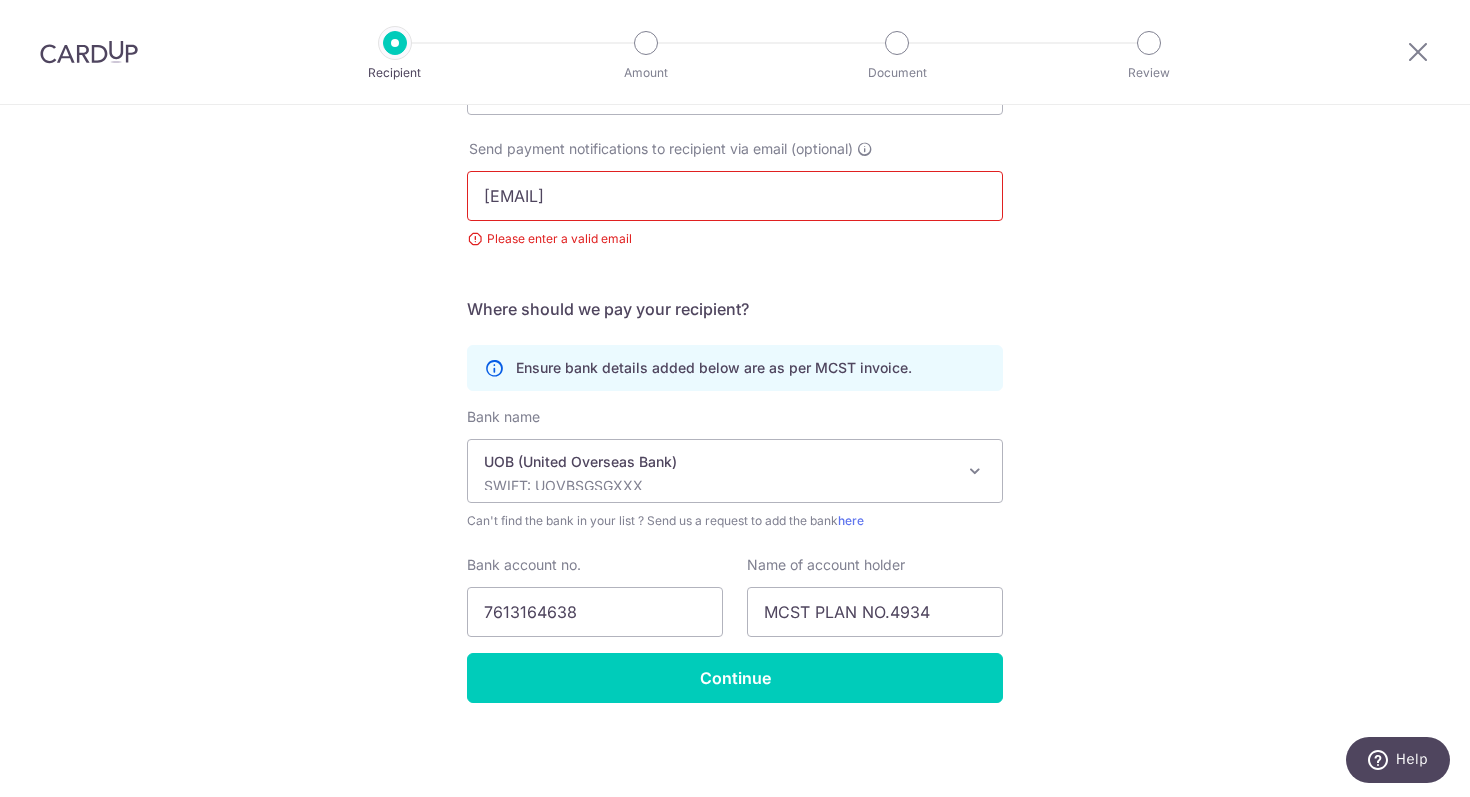 type on "parccentral.mgt@gmail.com" 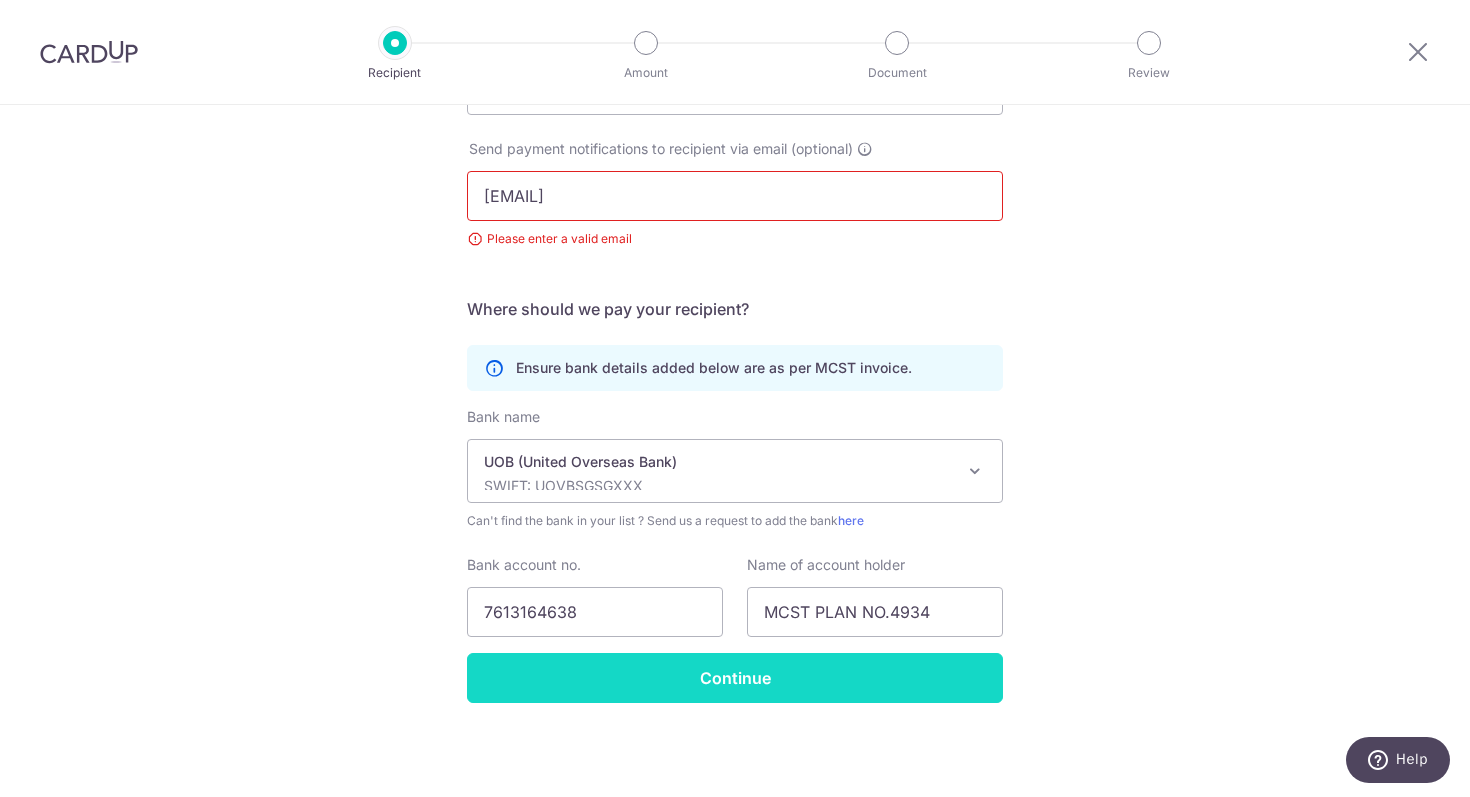 click on "Continue" at bounding box center [735, 678] 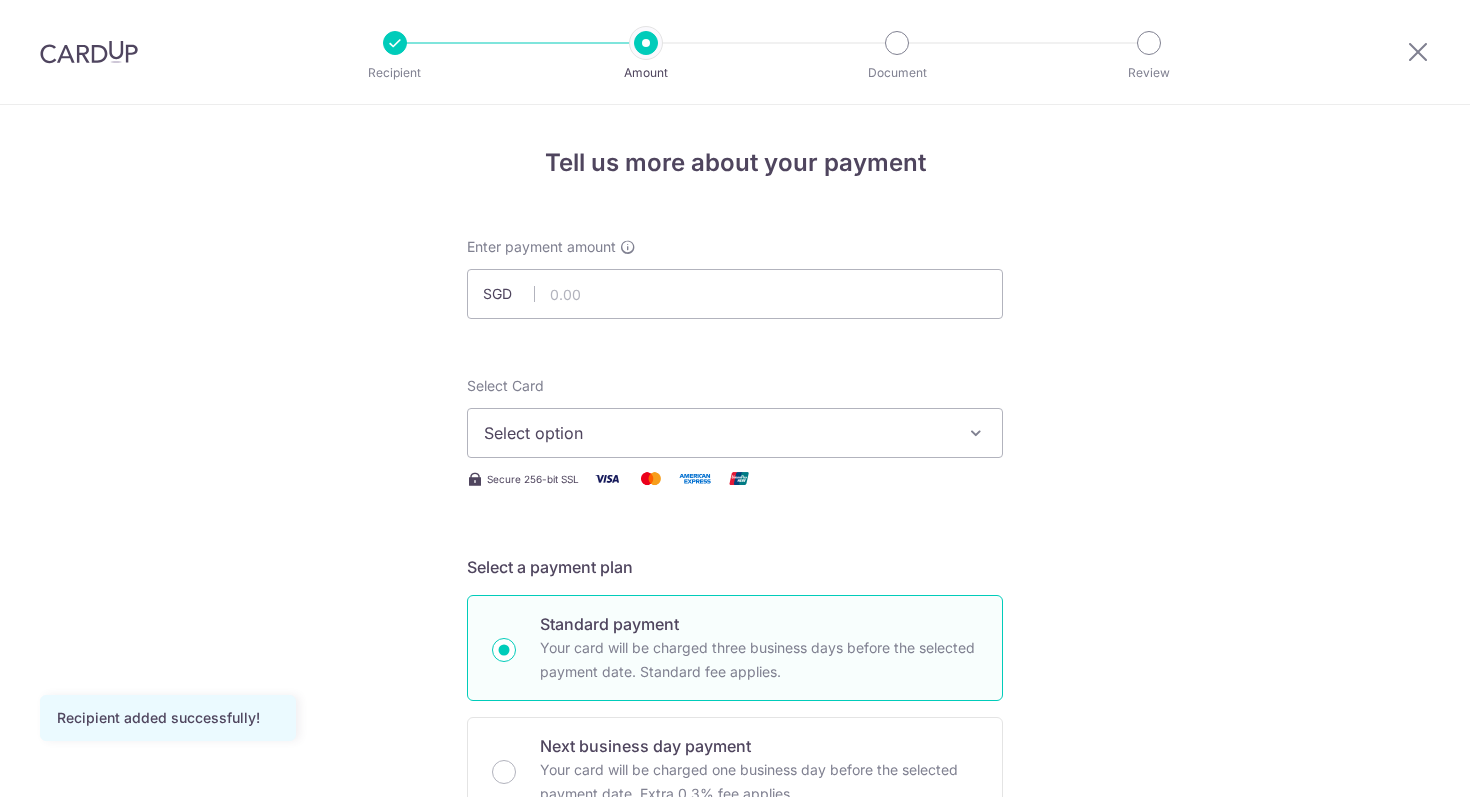 scroll, scrollTop: 0, scrollLeft: 0, axis: both 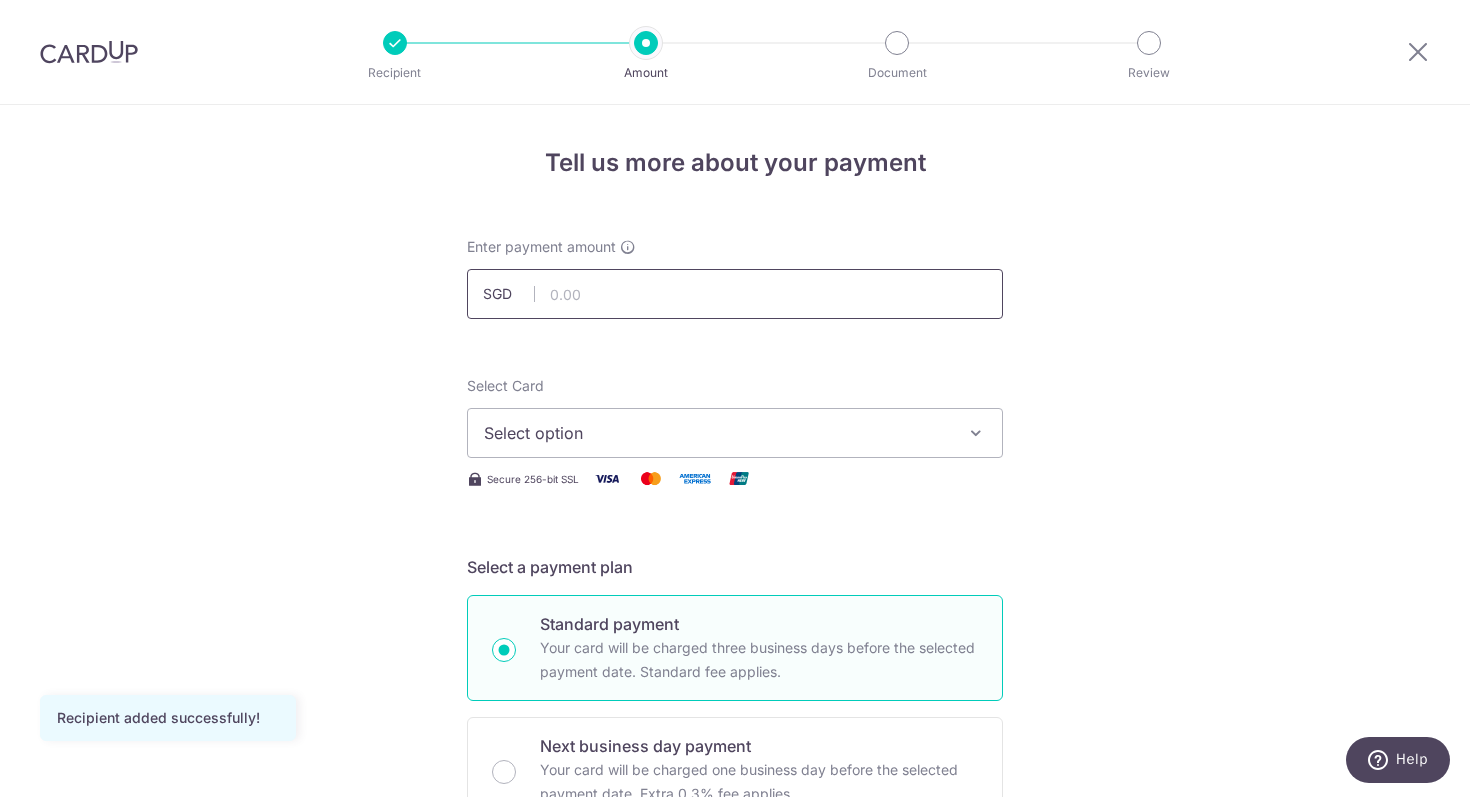 click at bounding box center [735, 294] 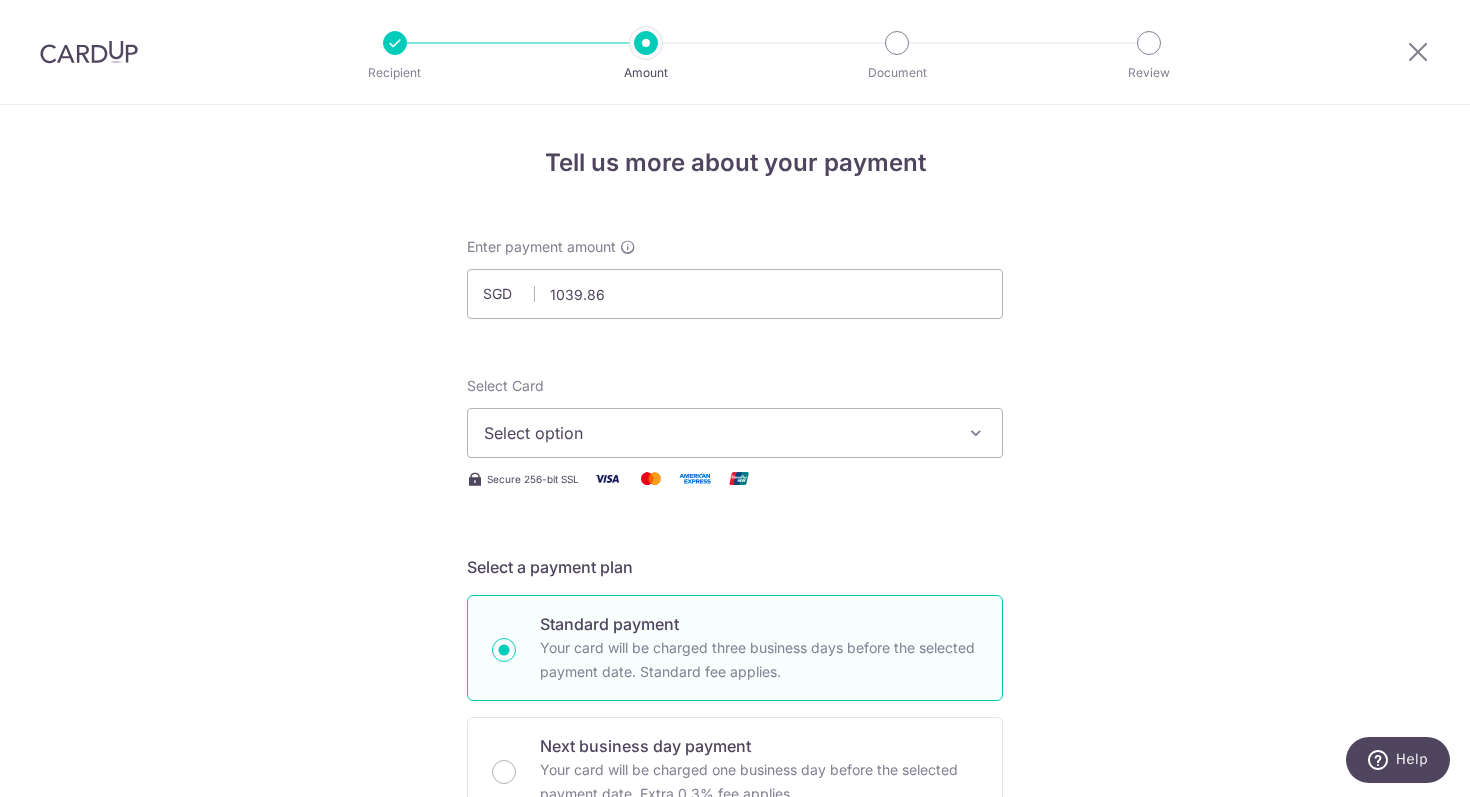 type on "1,039.86" 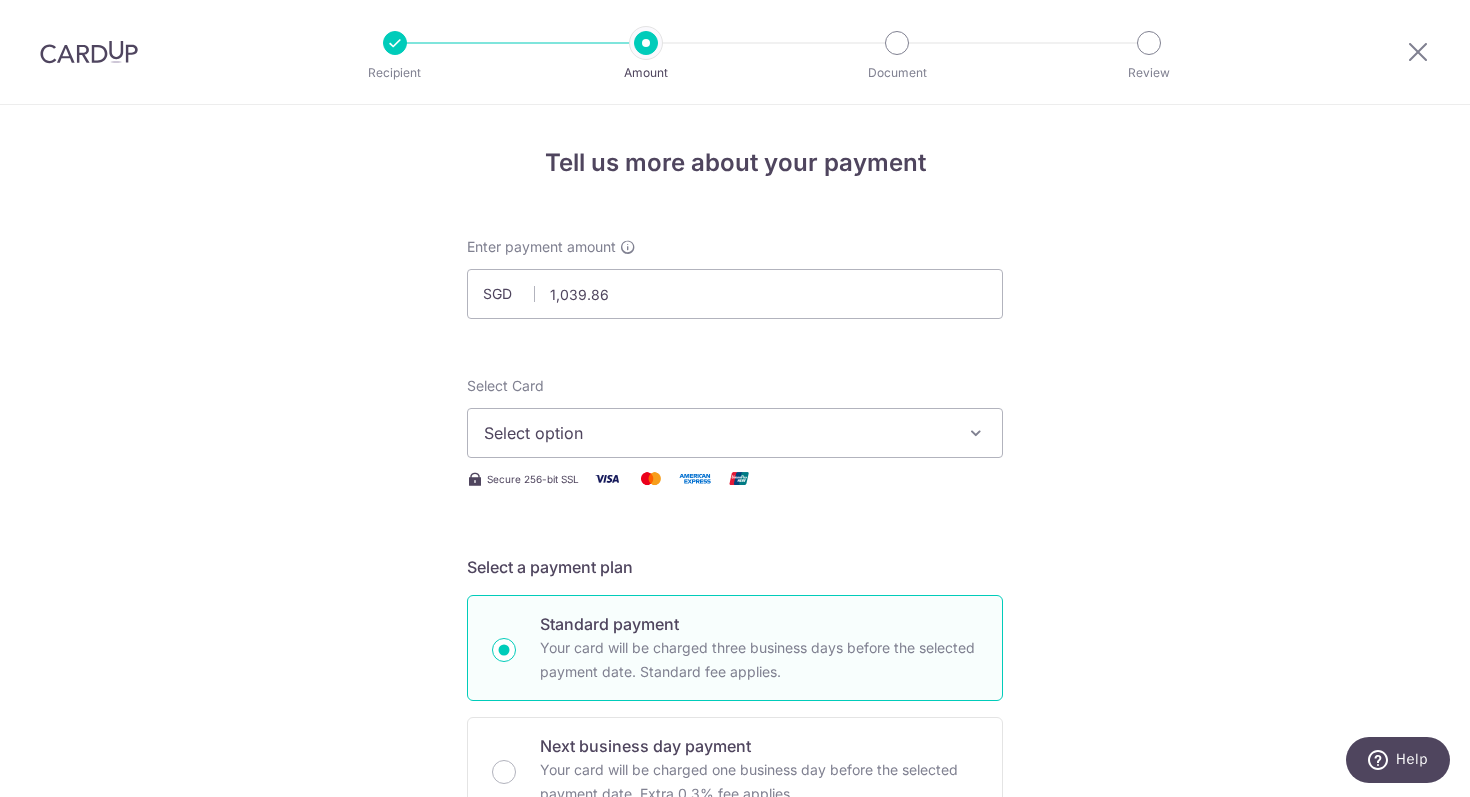click on "Enter payment amount
SGD
1,039.86
1039.86" at bounding box center [735, 278] 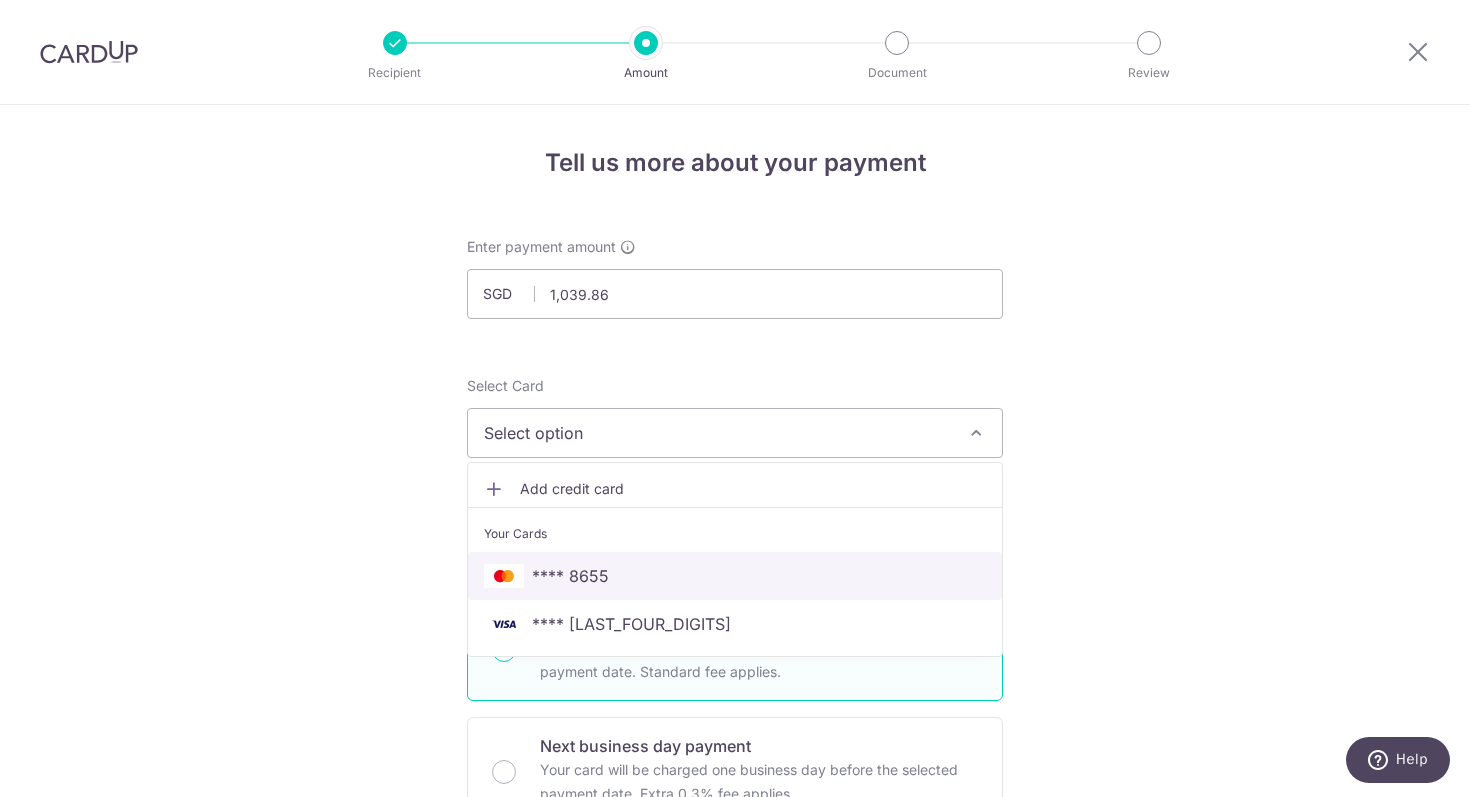 click on "**** 8655" at bounding box center (735, 576) 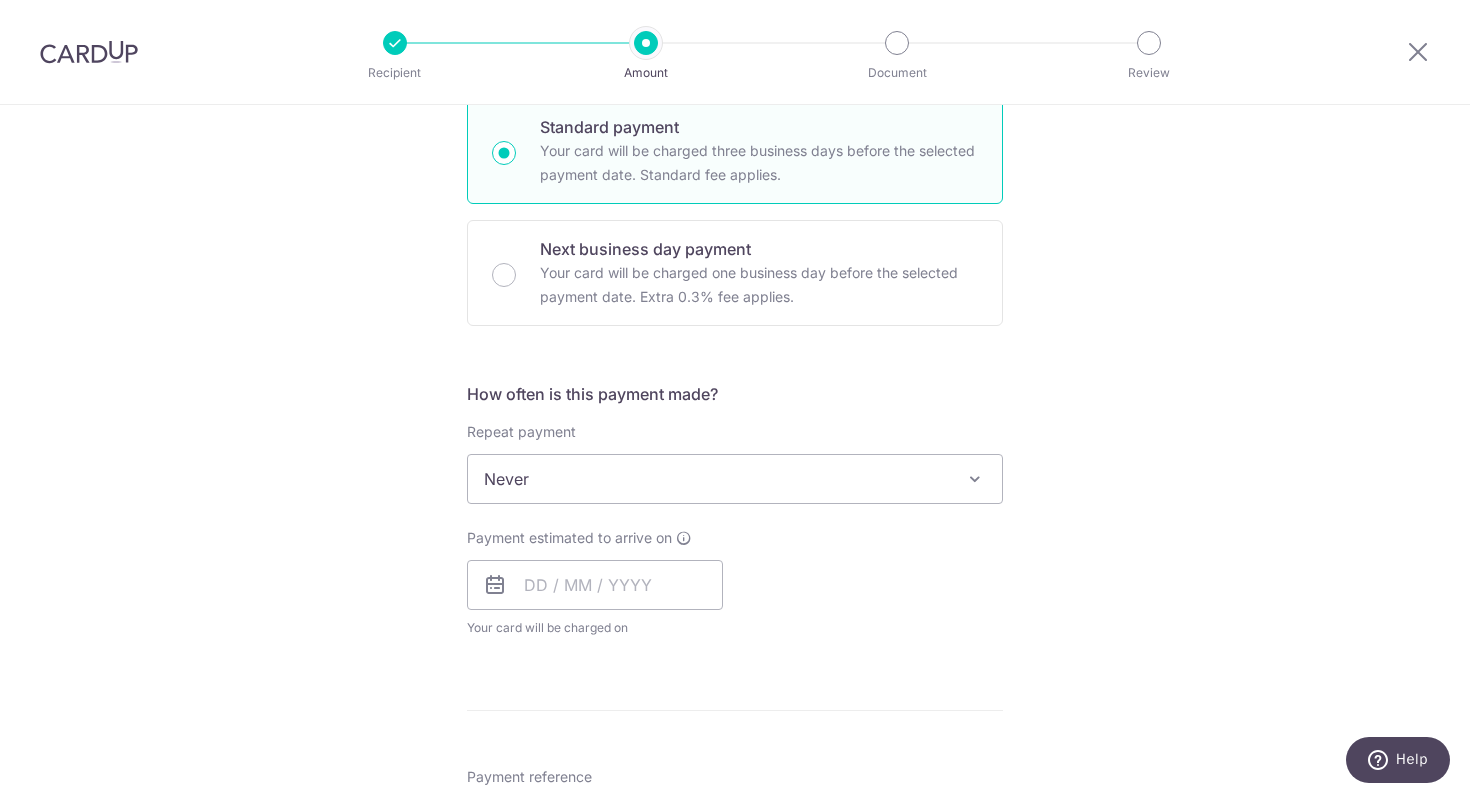 scroll, scrollTop: 515, scrollLeft: 0, axis: vertical 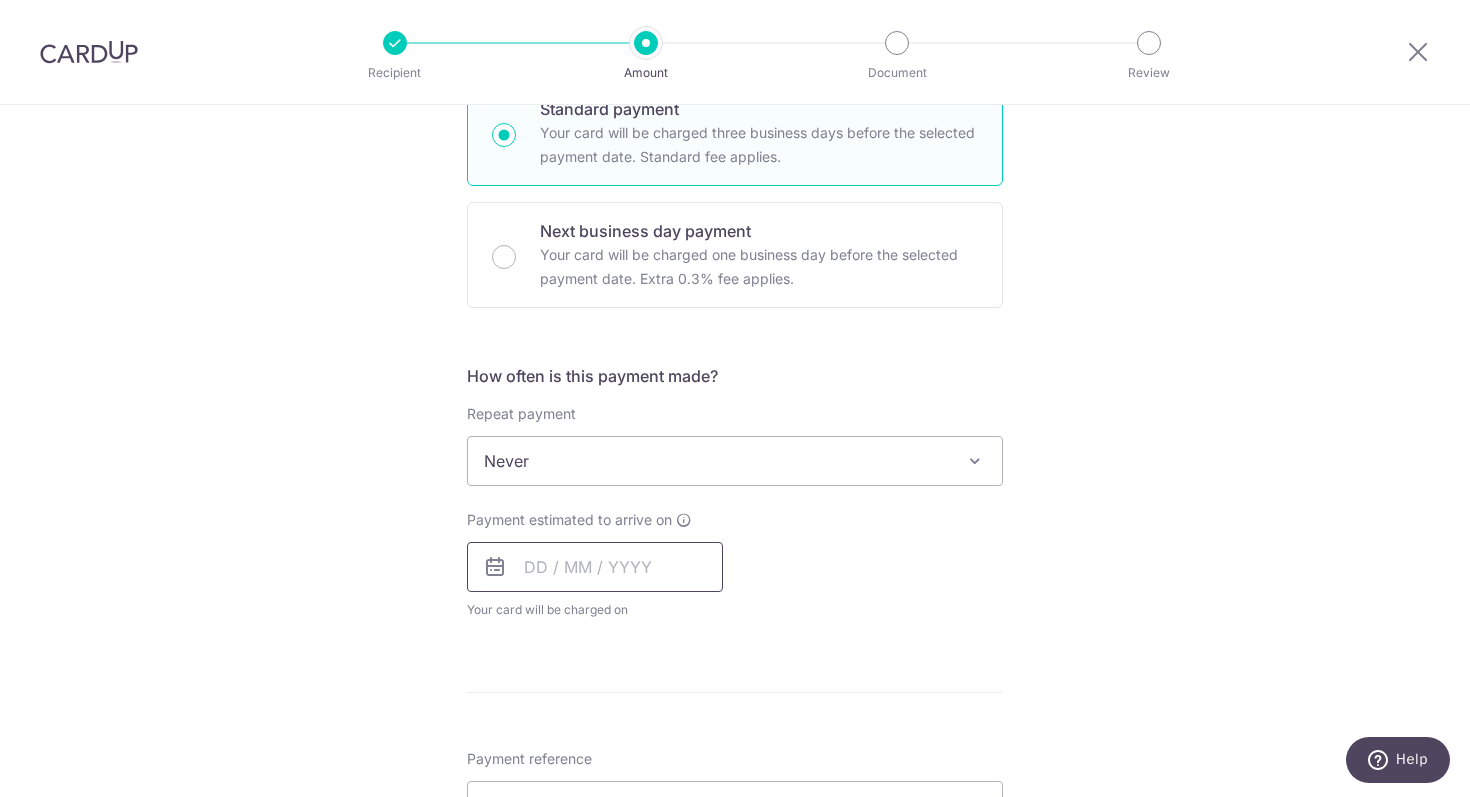 click at bounding box center (595, 567) 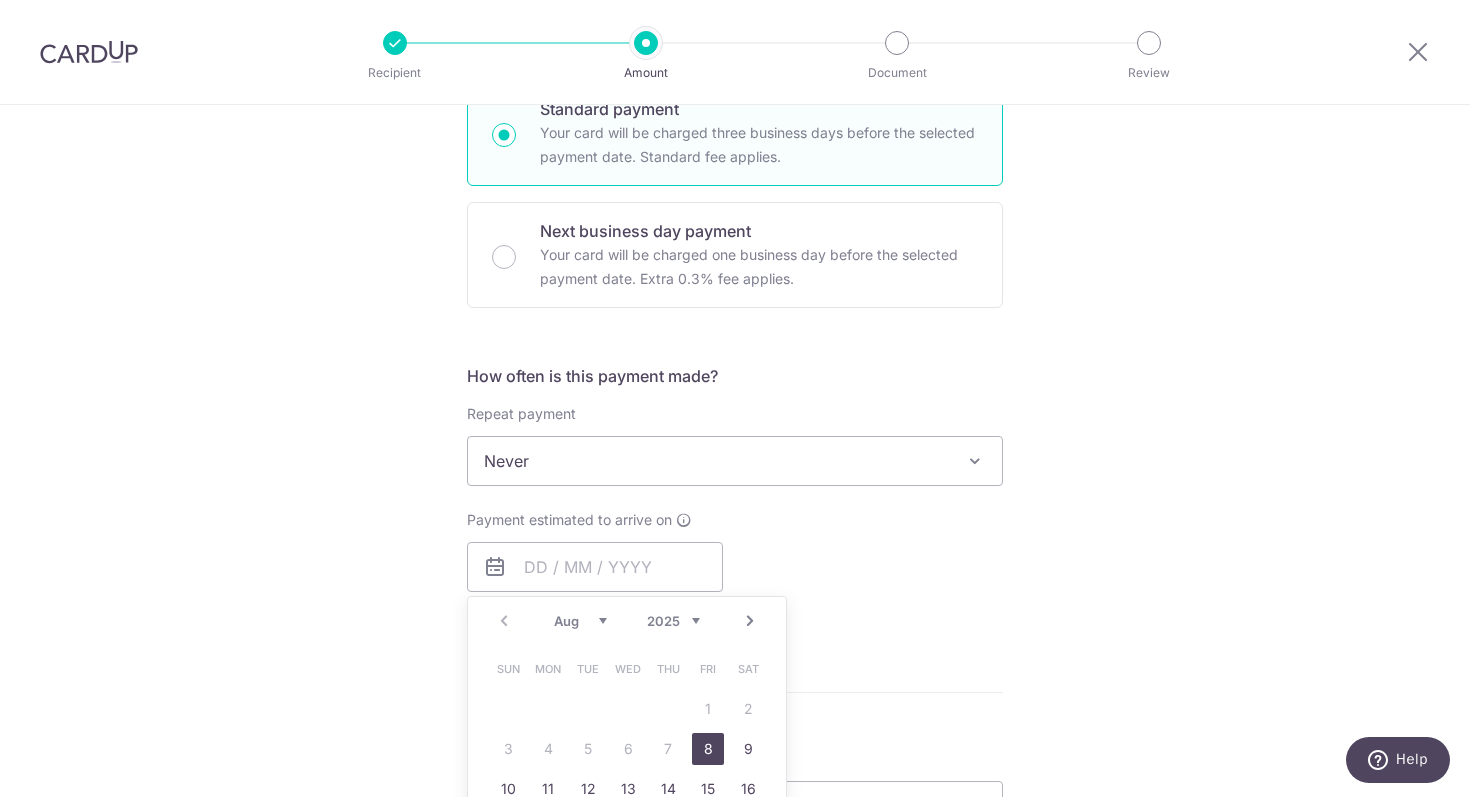 click on "8" at bounding box center [708, 749] 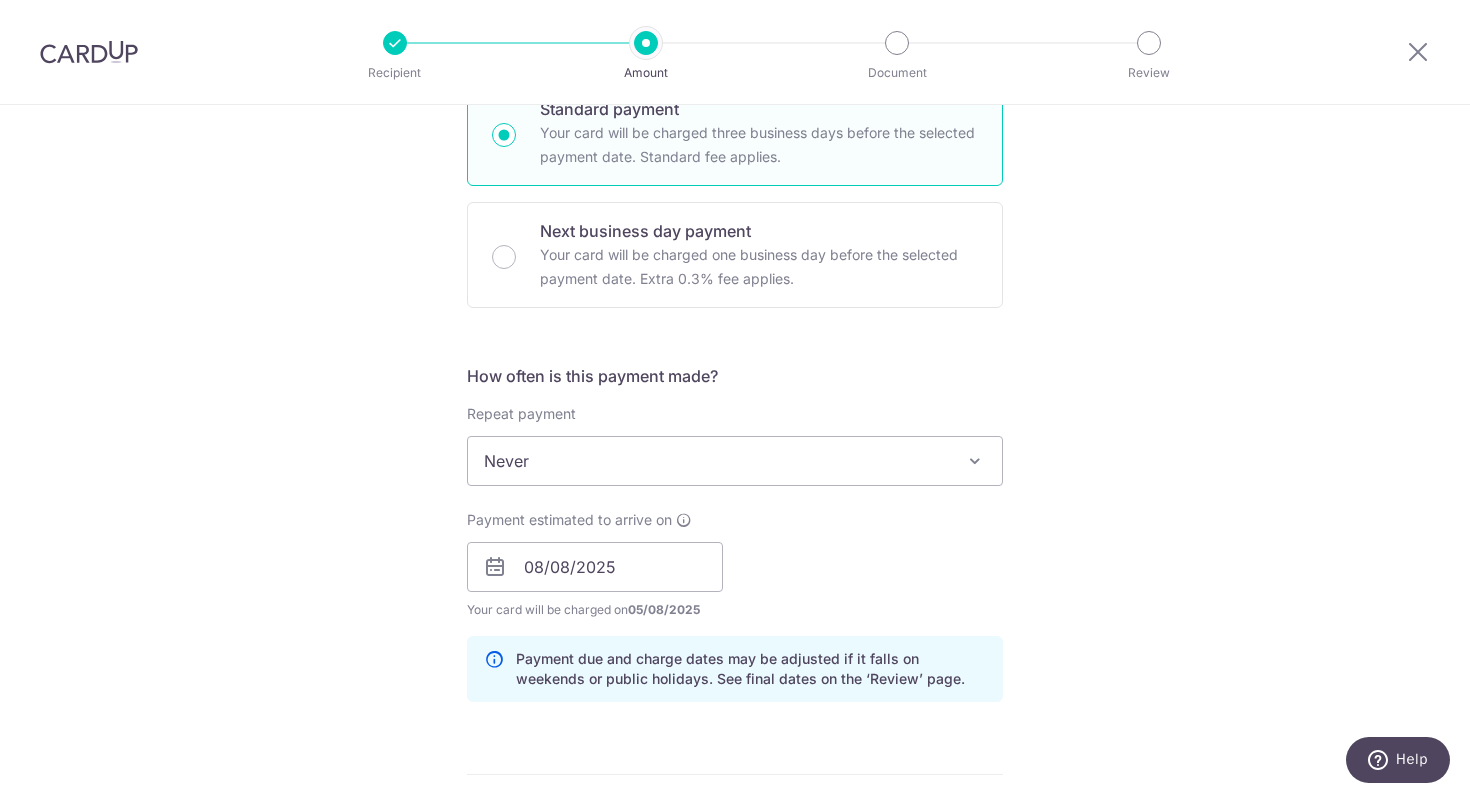 click on "Payment estimated to arrive on
08/08/2025
Prev Next Aug Sep Oct Nov Dec 2025 2026 2027 2028 2029 2030 2031 2032 2033 2034 2035 Sun Mon Tue Wed Thu Fri Sat           1 2 3 4 5 6 7 8 9 10 11 12 13 14 15 16 17 18 19 20 21 22 23 24 25 26 27 28 29 30 31
Your card will be charged on  05/08/2025  for the first payment
* If your payment is funded by  9:00am SGT on Tuesday 05/08/2025
06/08/2025
No. of Payments" at bounding box center [735, 565] 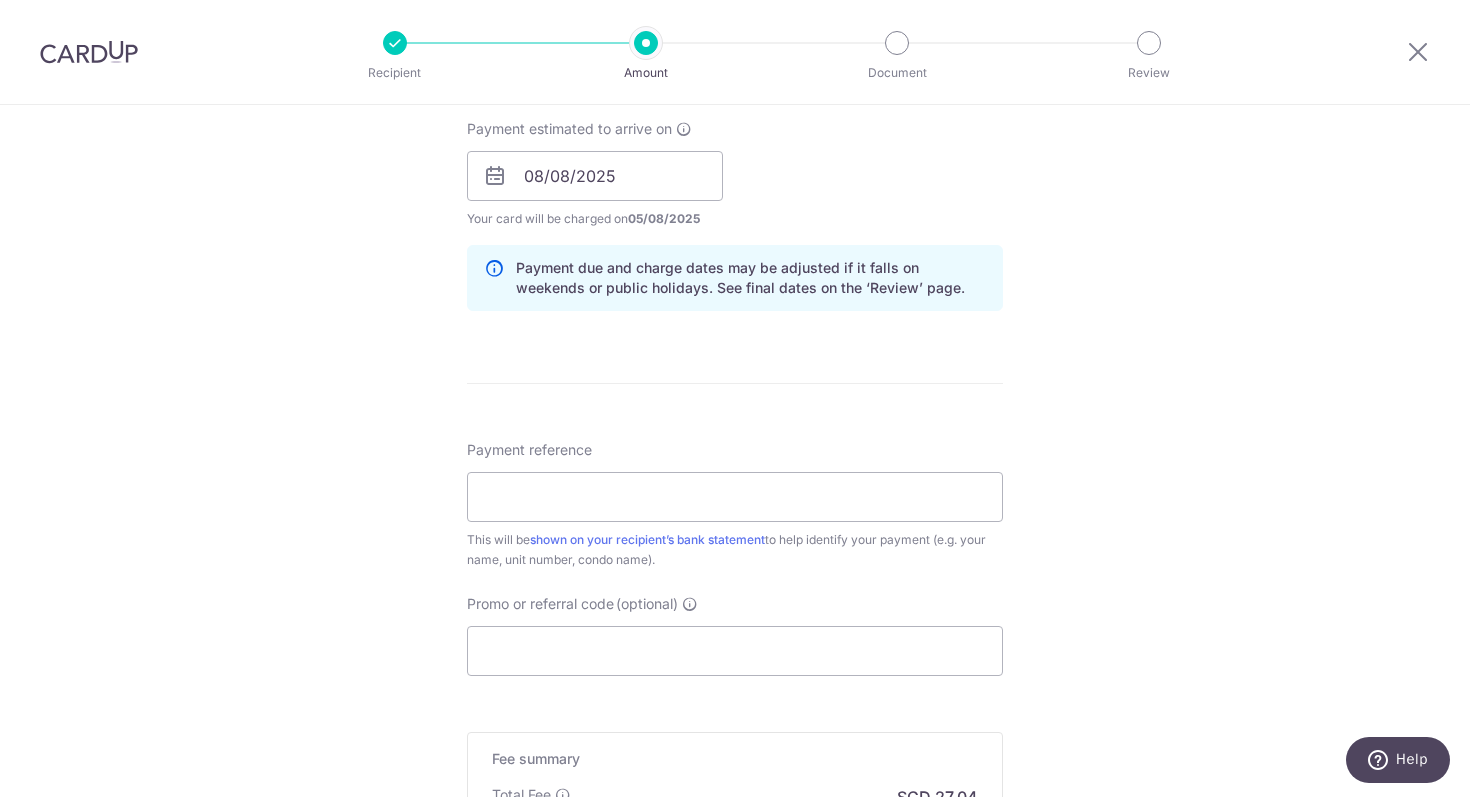 scroll, scrollTop: 937, scrollLeft: 0, axis: vertical 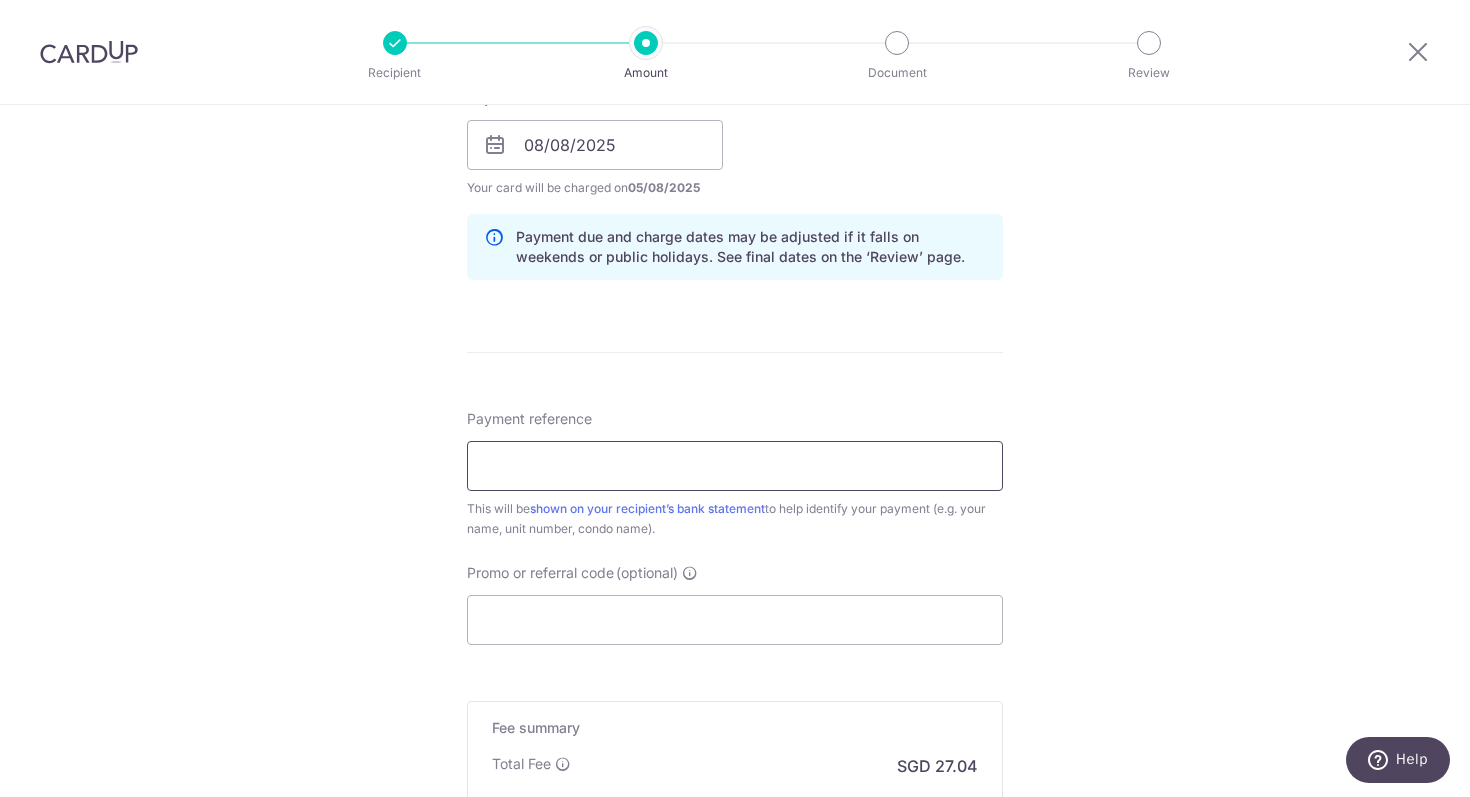 click on "Payment reference" at bounding box center [735, 466] 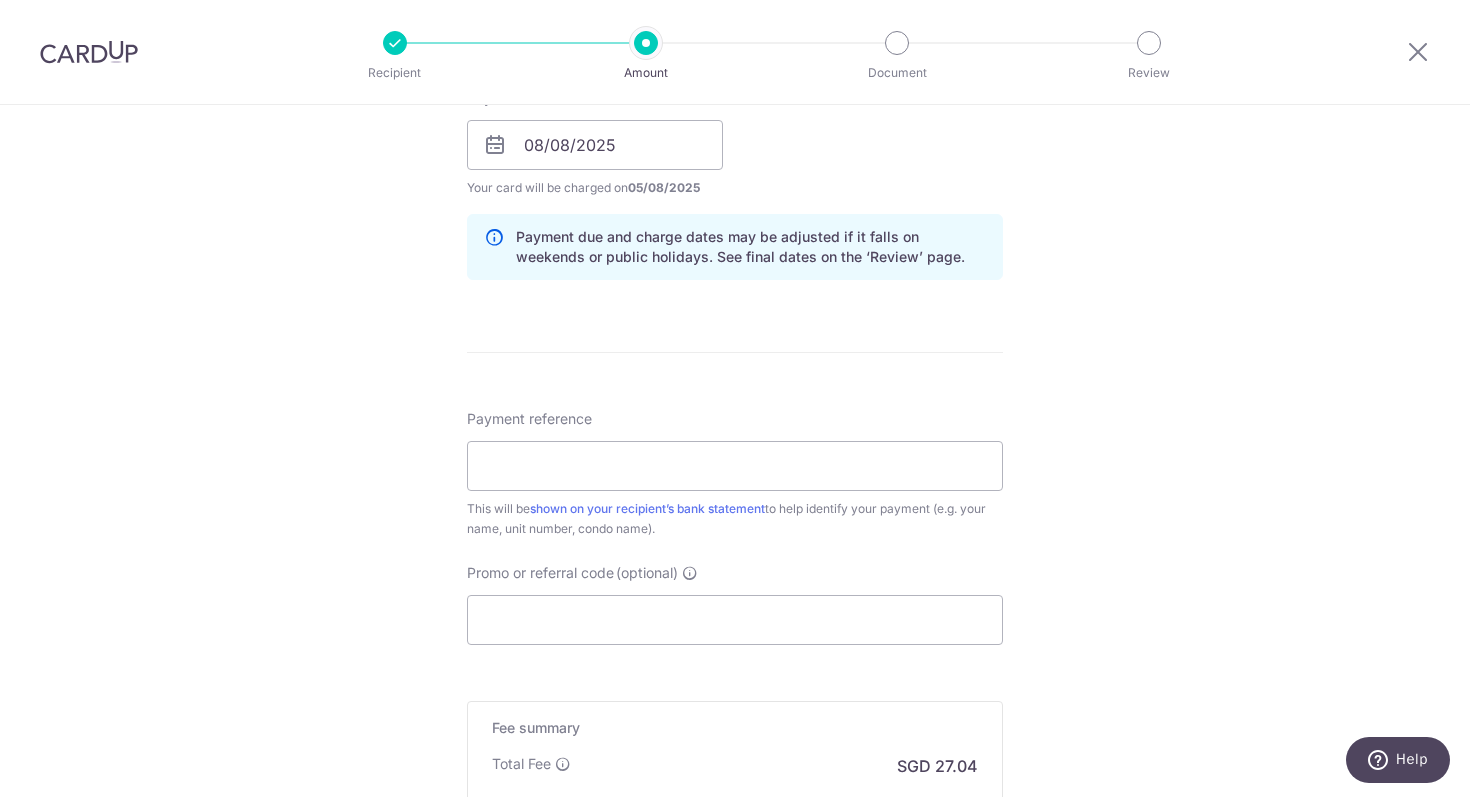 click on "Tell us more about your payment
Enter payment amount
SGD
1,039.86
1039.86
Recipient added successfully!
Select Card
**** 8655
Add credit card
Your Cards
**** 8655
**** 9462
Secure 256-bit SSL
Text
New card details
Card" at bounding box center [735, 113] 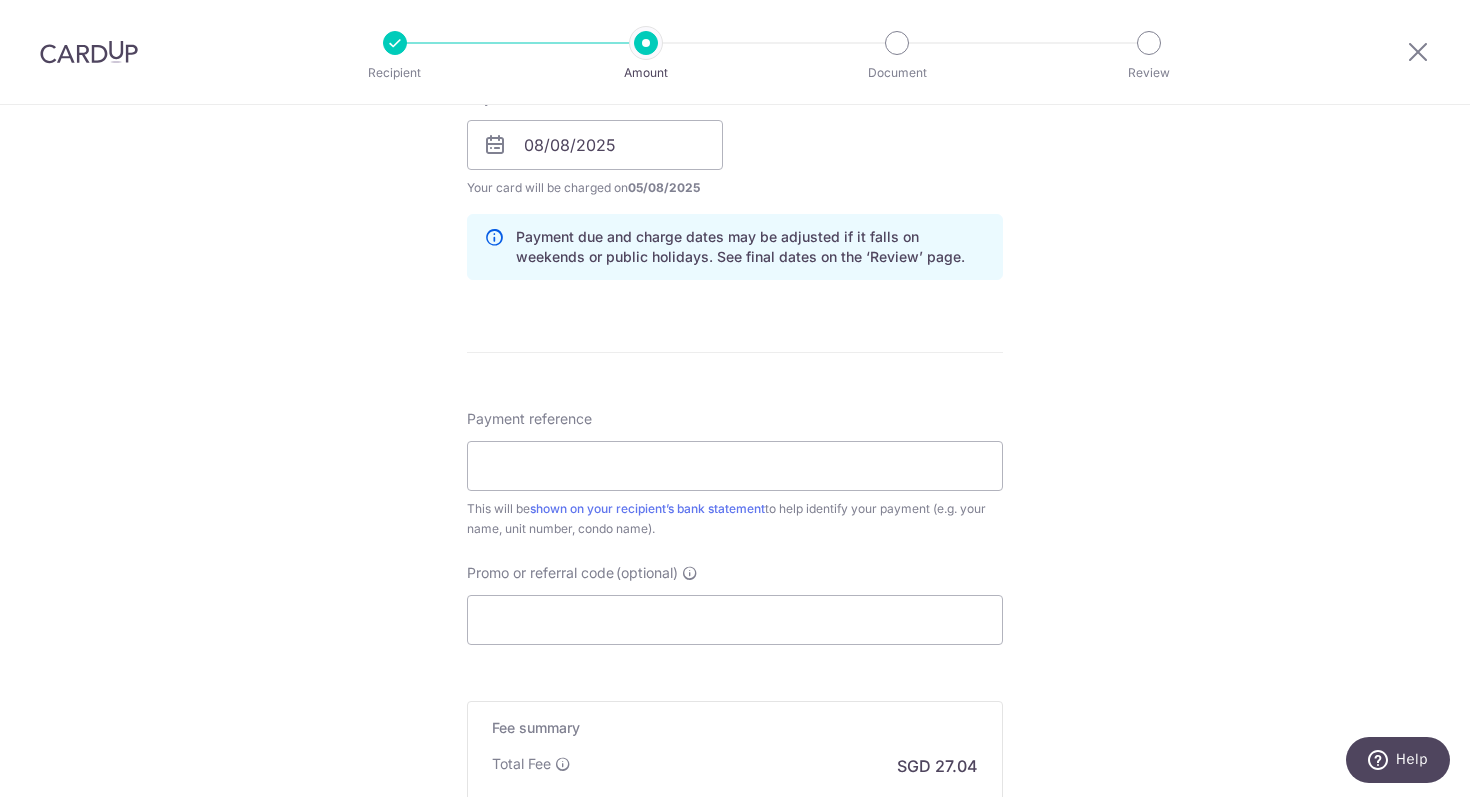 scroll, scrollTop: 998, scrollLeft: 0, axis: vertical 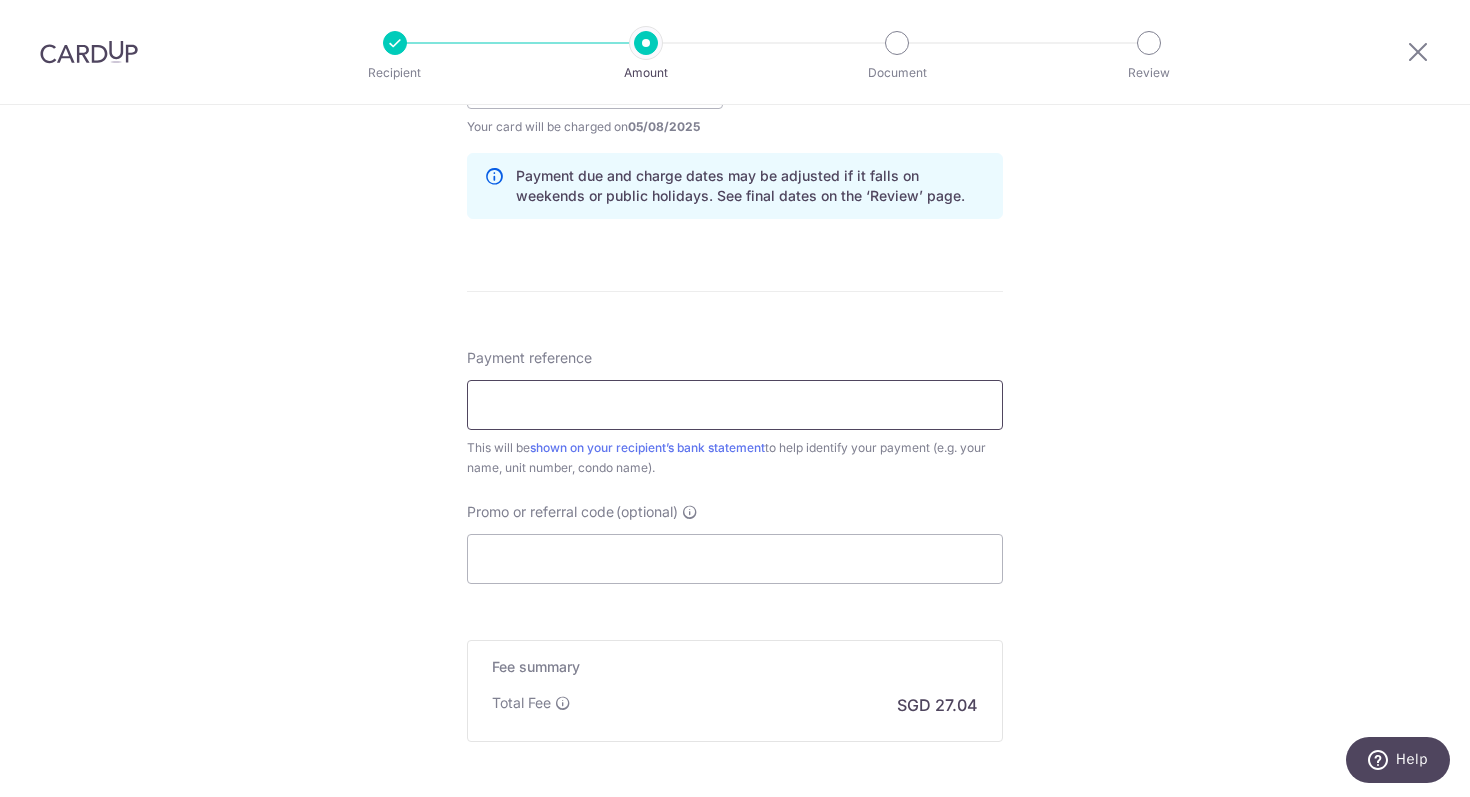 click on "Payment reference" at bounding box center [735, 405] 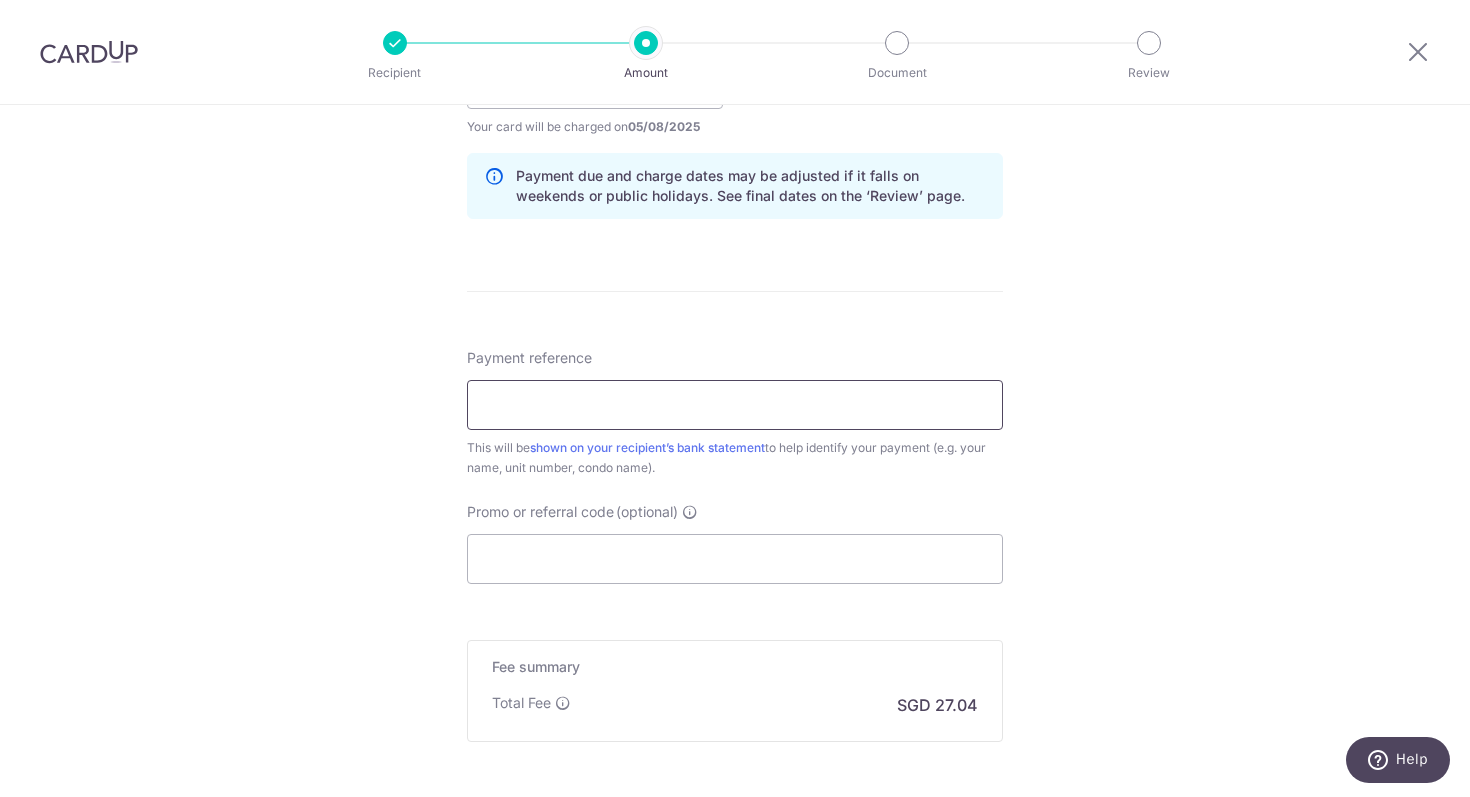 type on "PCR maintenance fee B129 04-23" 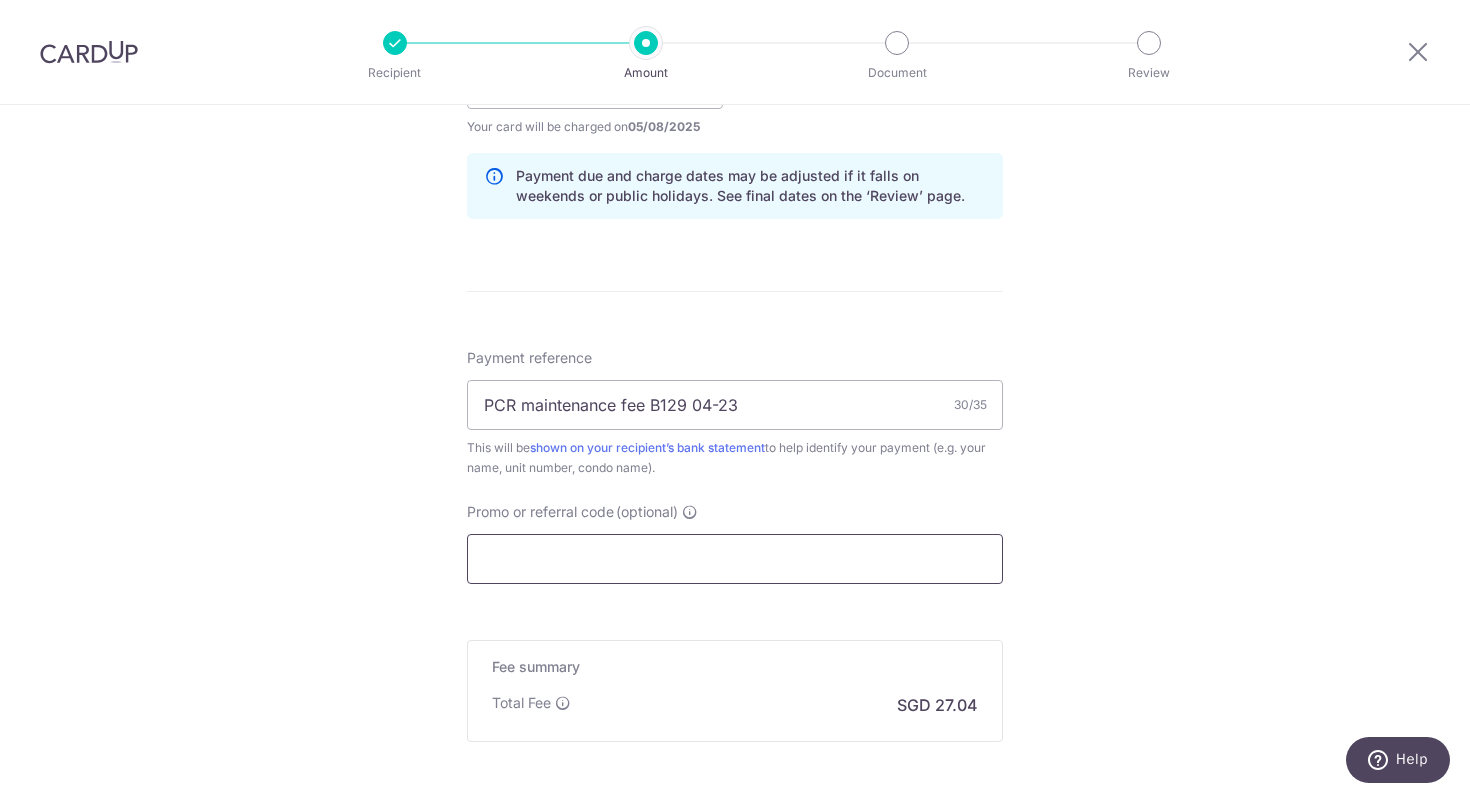 click on "Promo or referral code
(optional)" at bounding box center (735, 559) 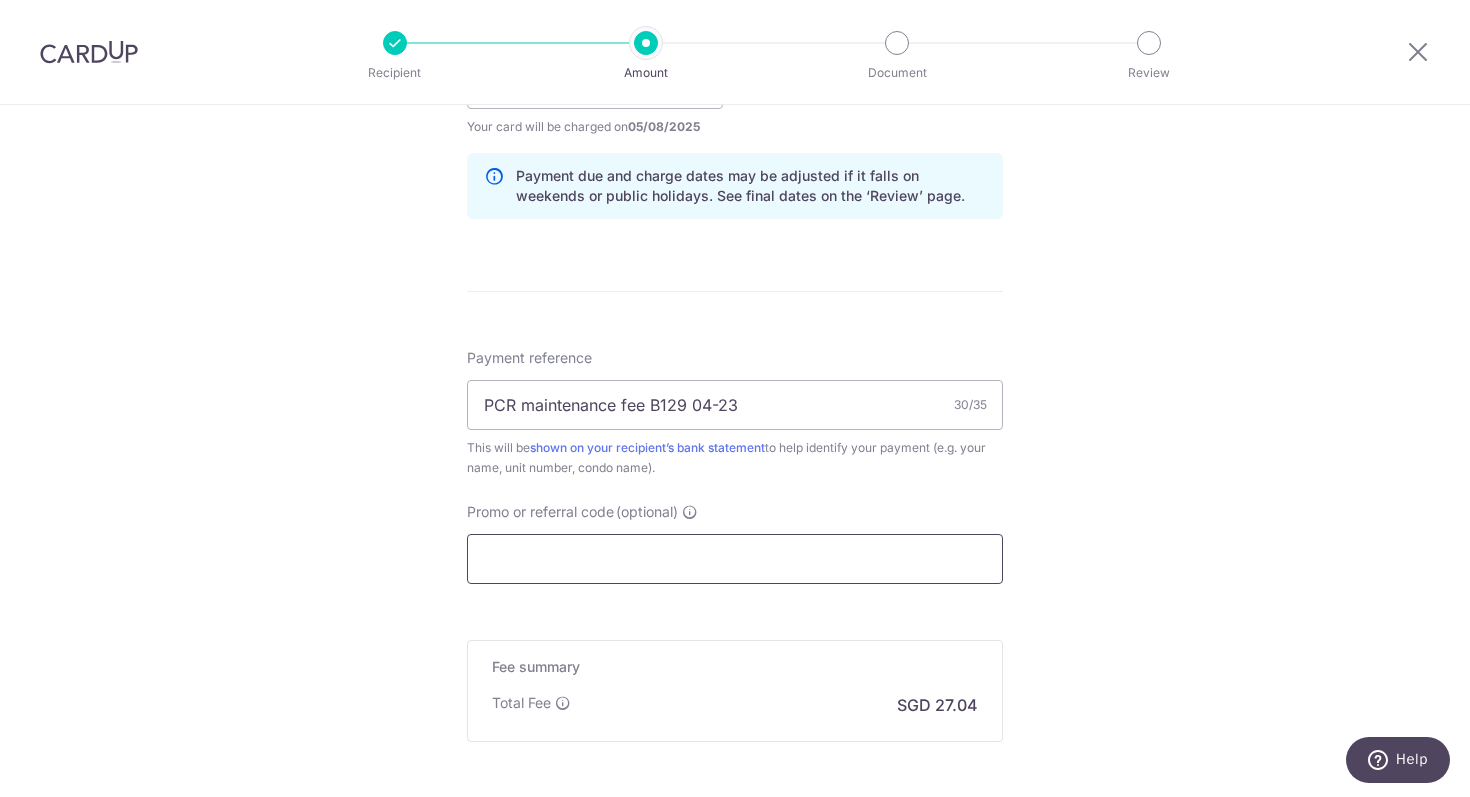 type on "2" 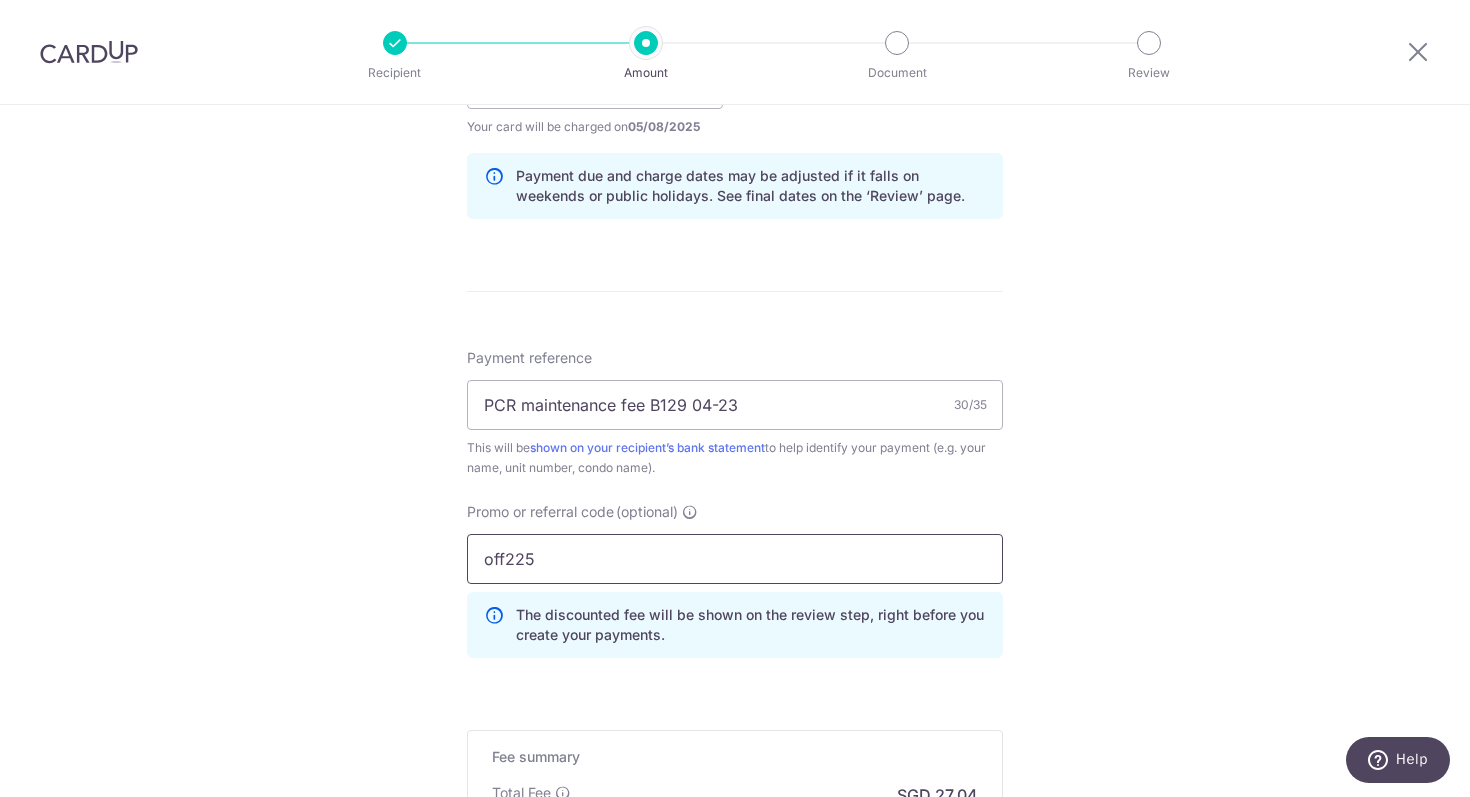 type on "off225" 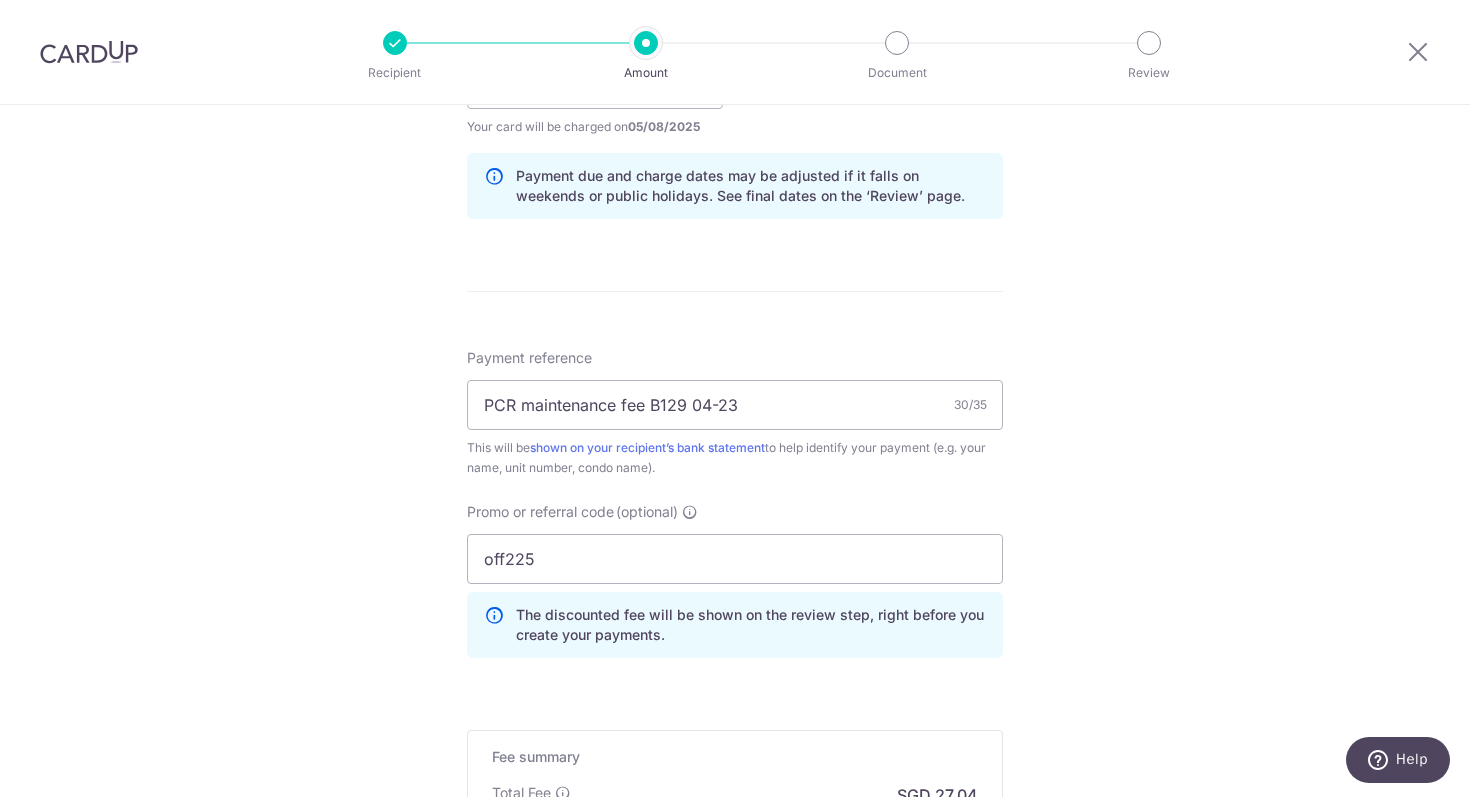 click on "Tell us more about your payment
Enter payment amount
SGD
1,039.86
1039.86
Recipient added successfully!
Select Card
**** 8655
Add credit card
Your Cards
**** 8655
**** 9462
Secure 256-bit SSL
Text
New card details
Card" at bounding box center [735, 97] 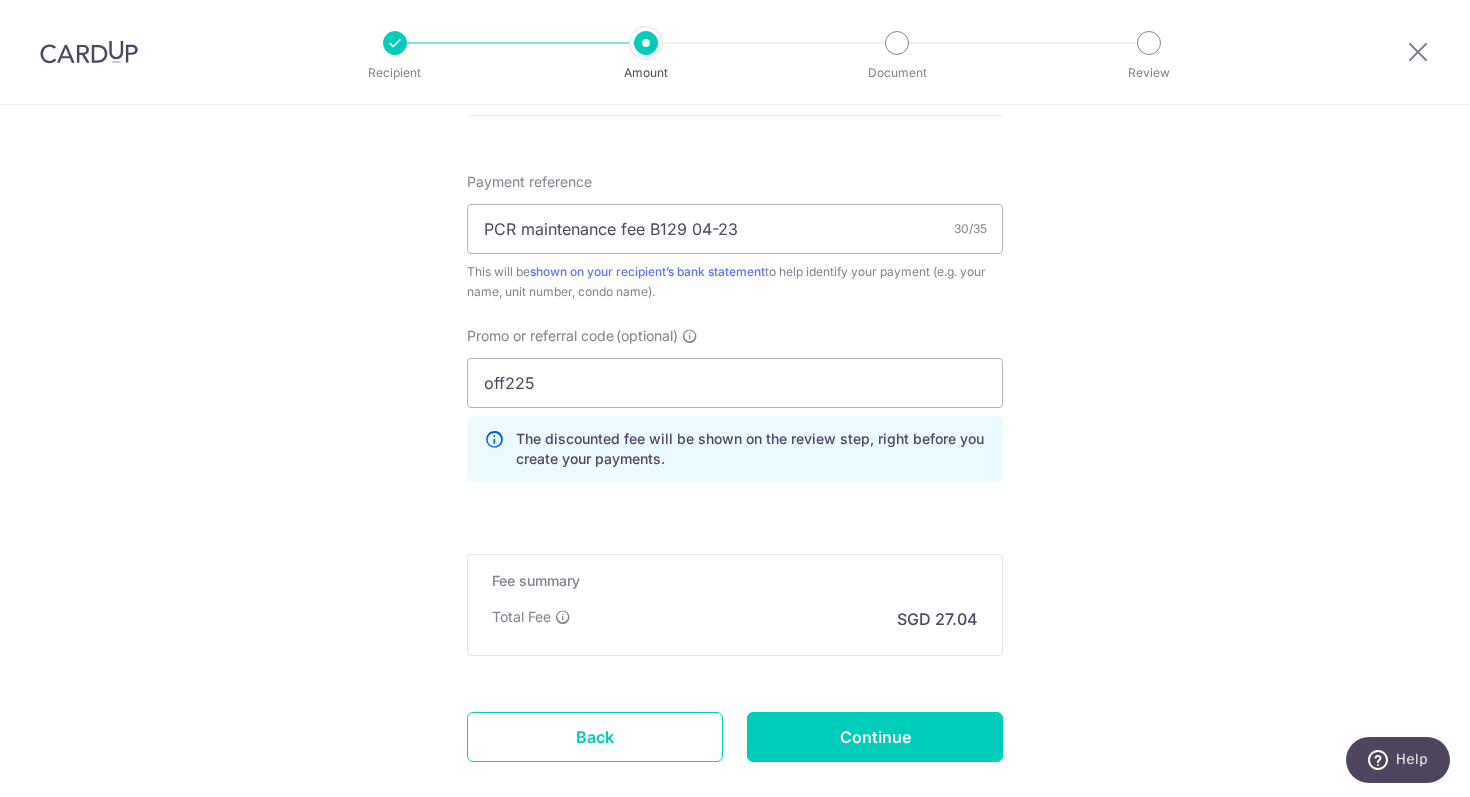 scroll, scrollTop: 1190, scrollLeft: 0, axis: vertical 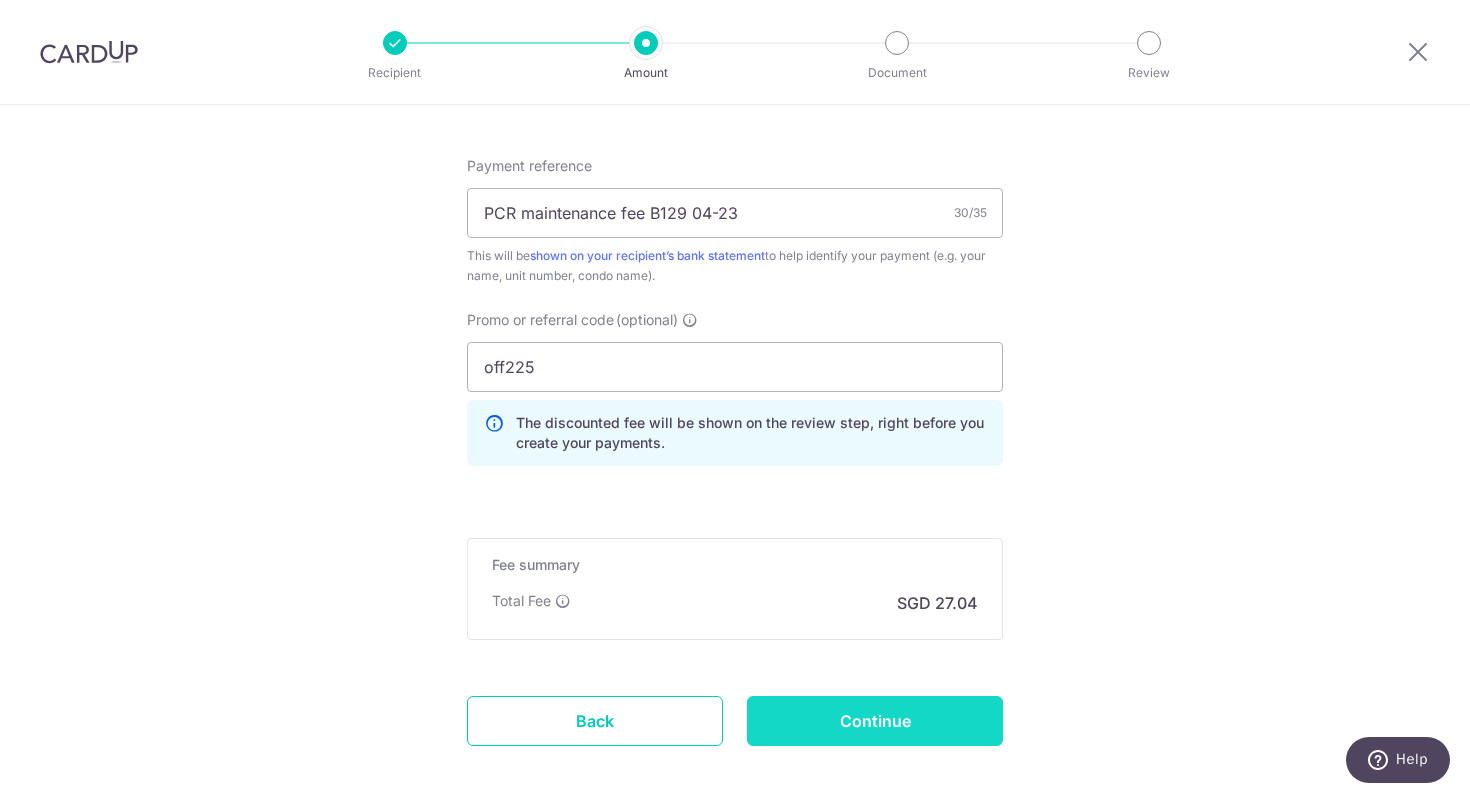 click on "Continue" at bounding box center [875, 721] 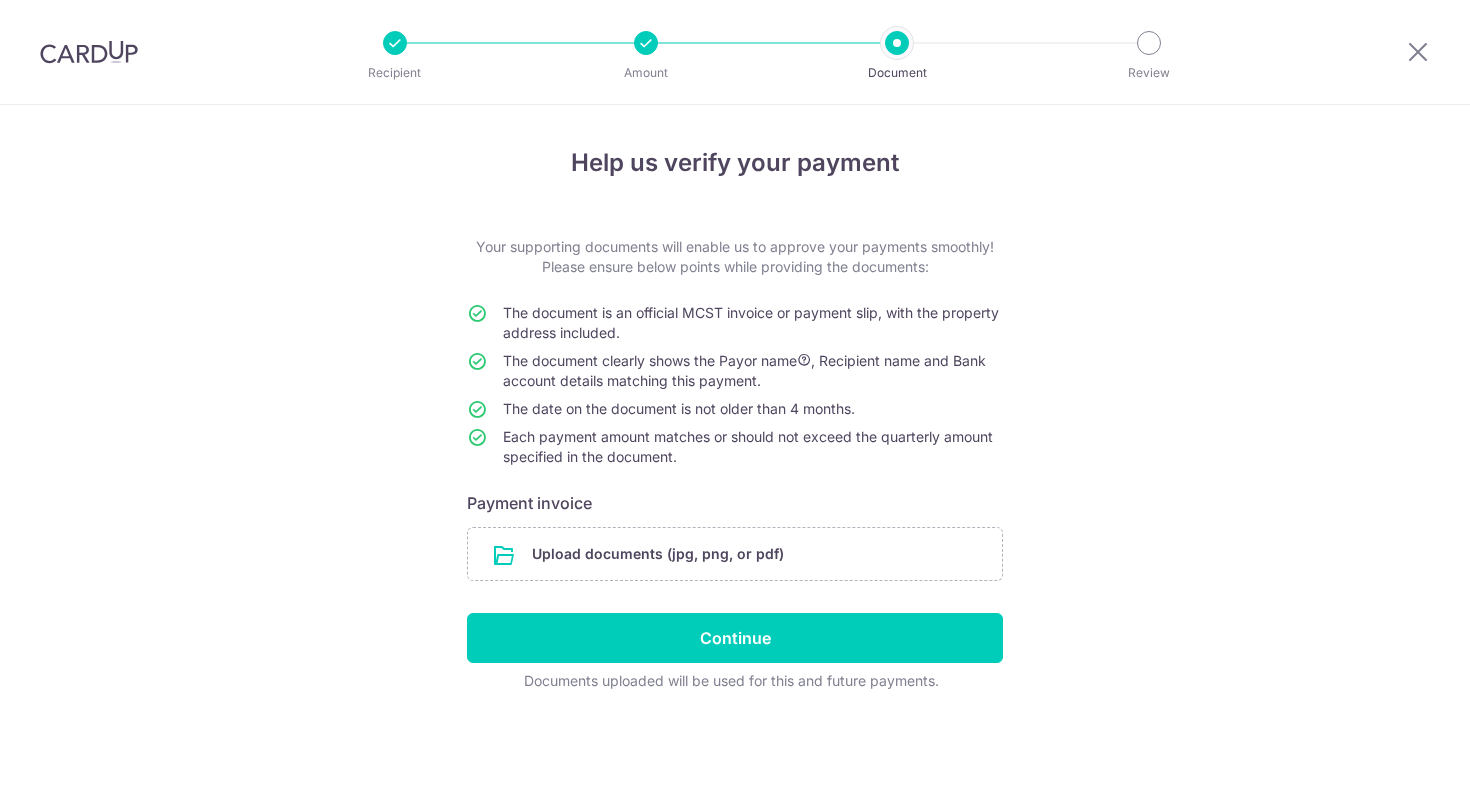 scroll, scrollTop: 0, scrollLeft: 0, axis: both 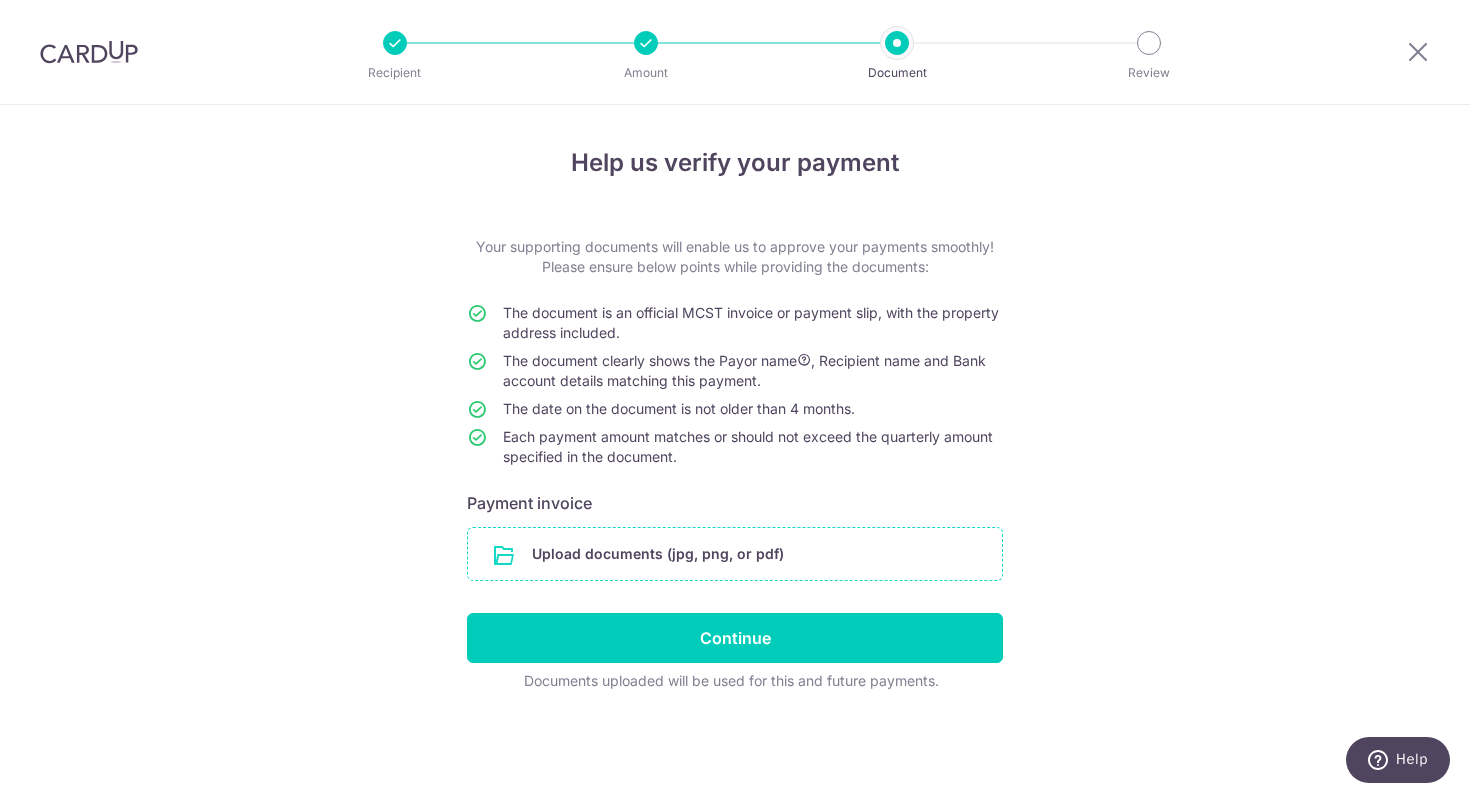 click at bounding box center [735, 554] 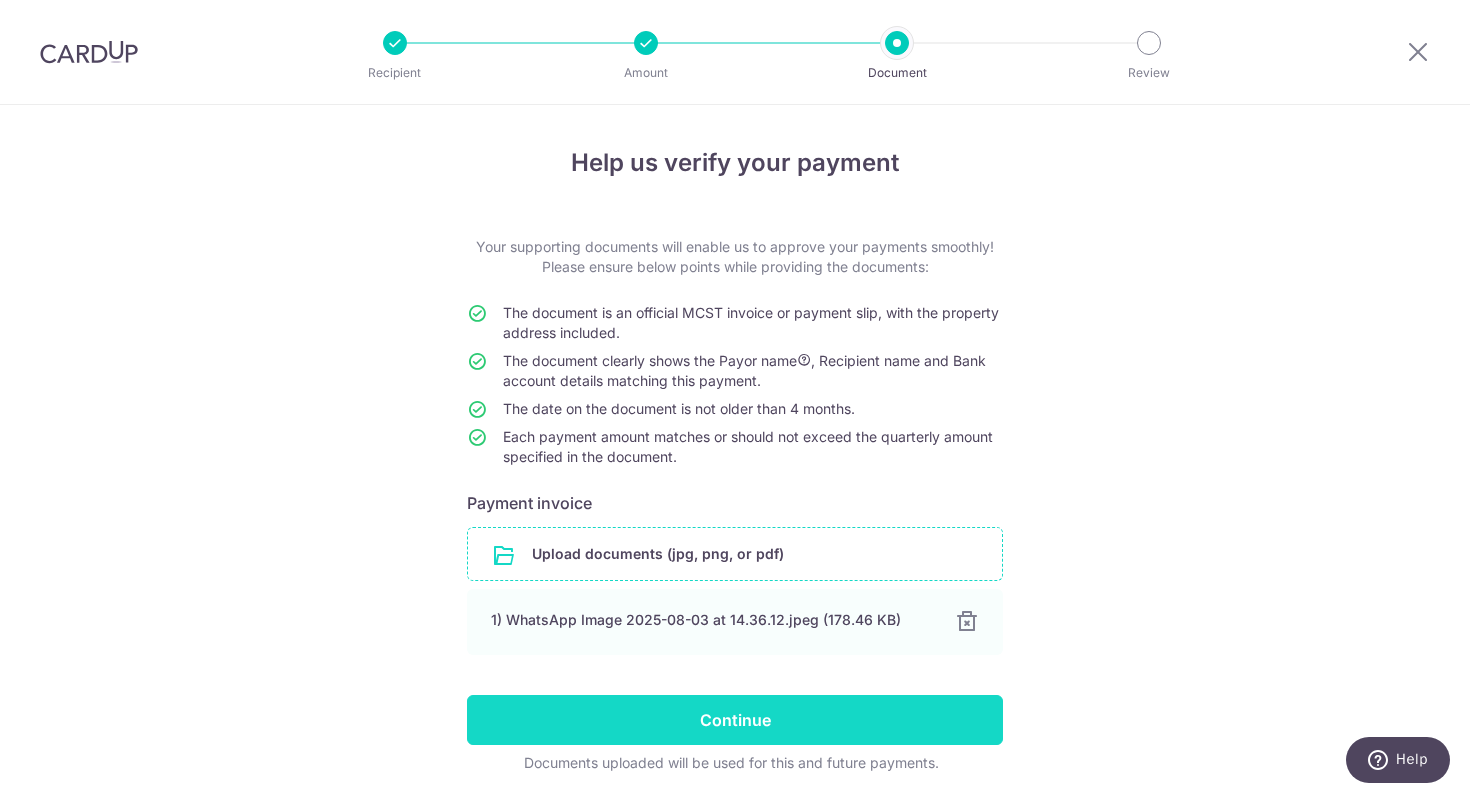 click on "Continue" at bounding box center [735, 720] 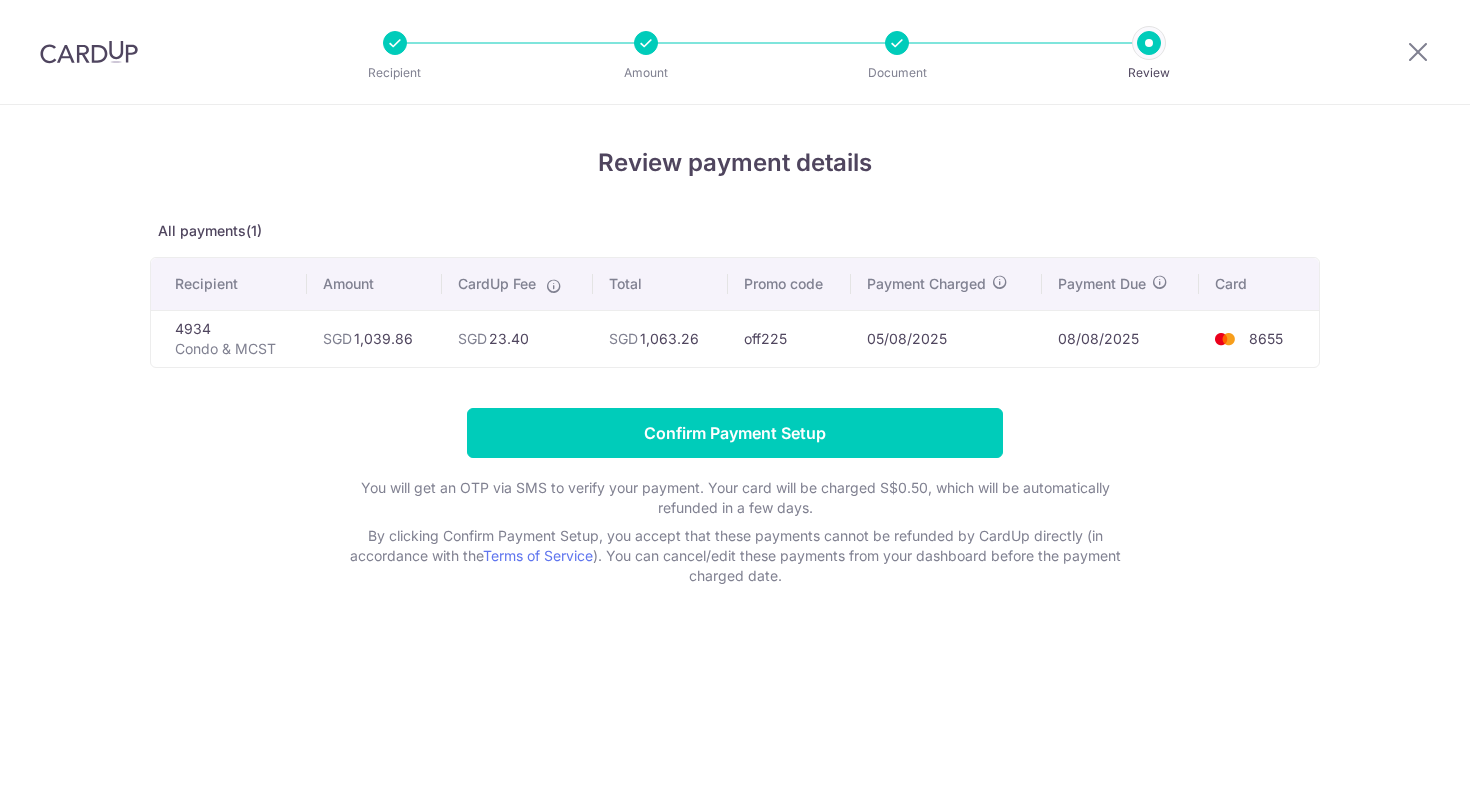 scroll, scrollTop: 0, scrollLeft: 0, axis: both 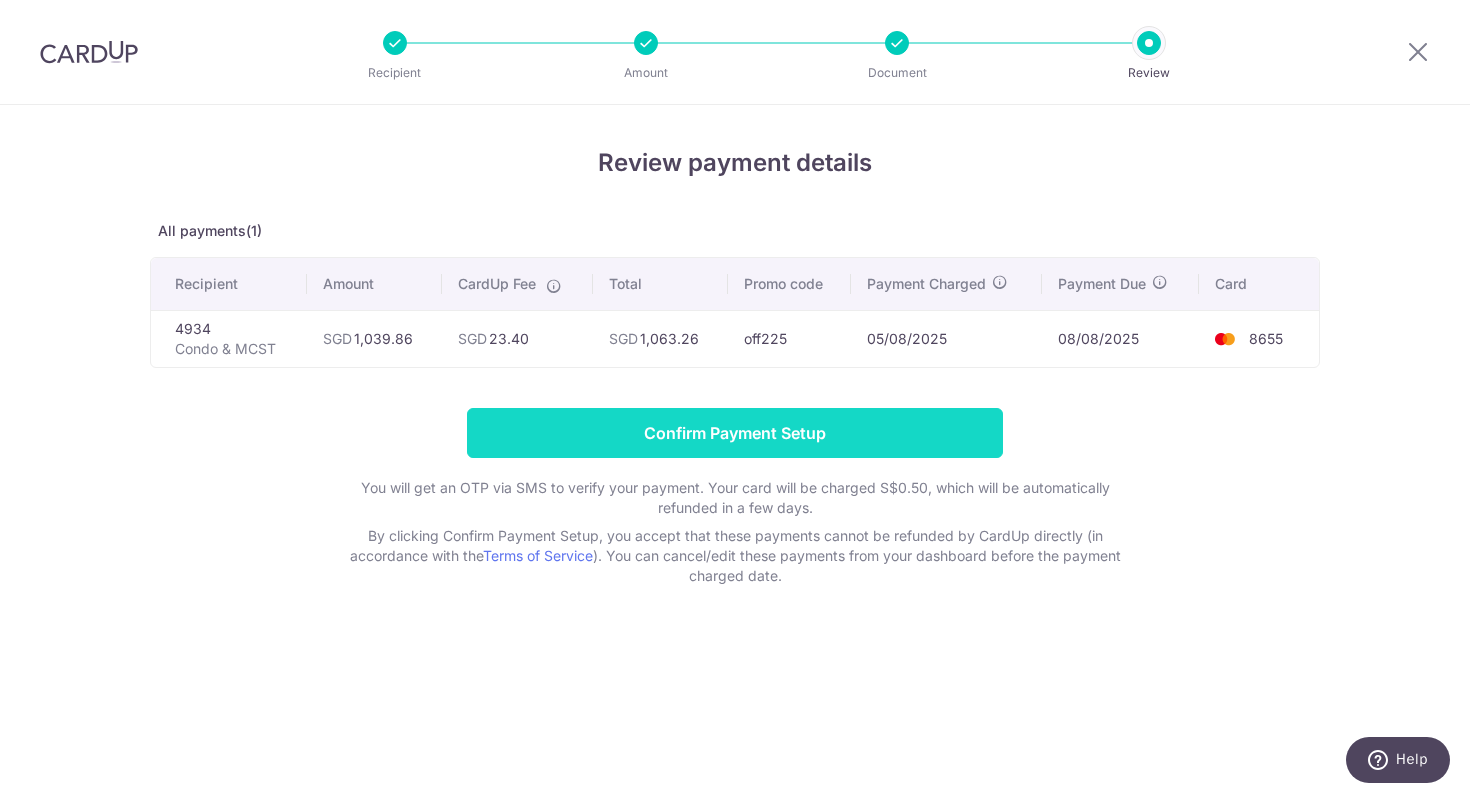 click on "Confirm Payment Setup" at bounding box center [735, 433] 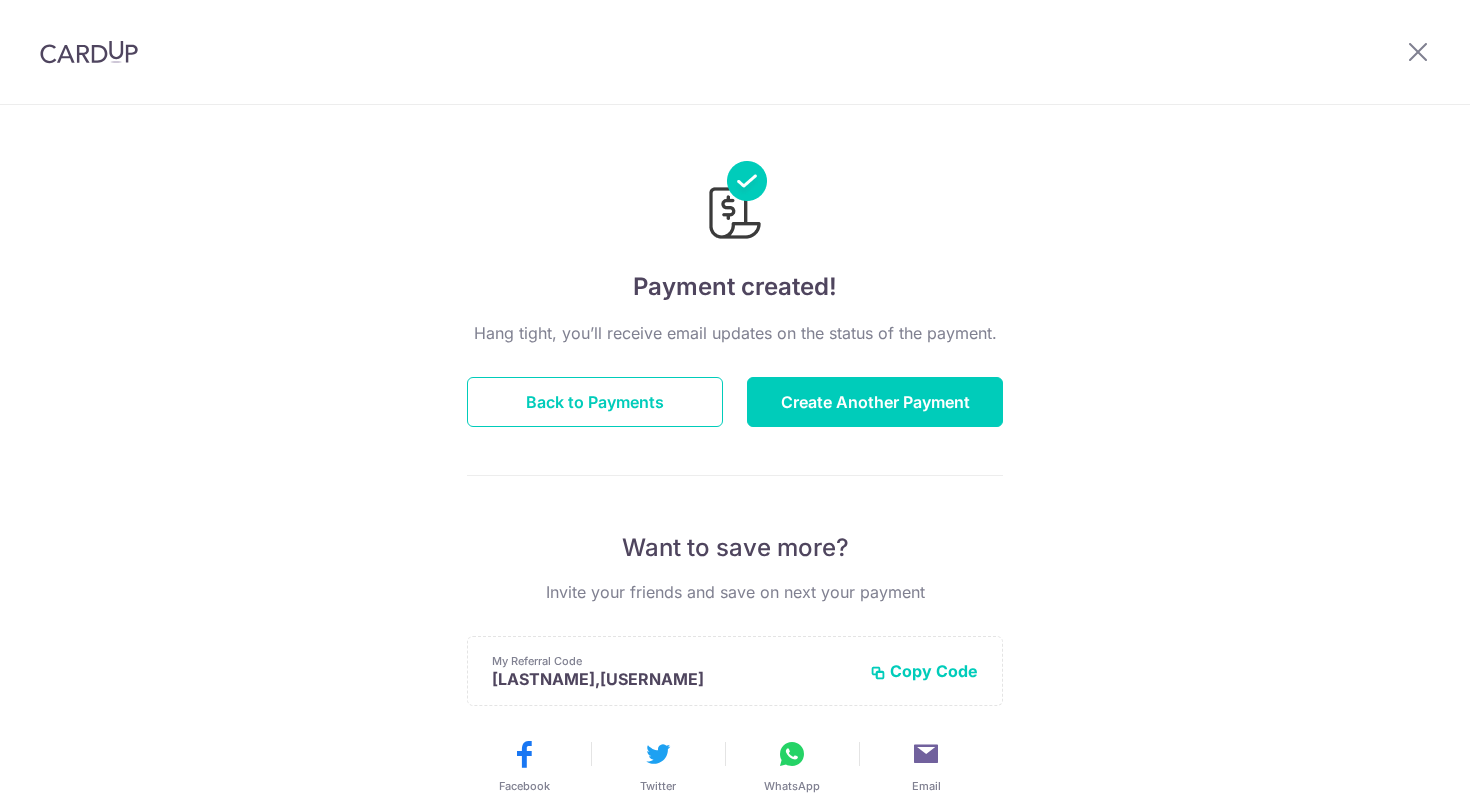scroll, scrollTop: 0, scrollLeft: 0, axis: both 